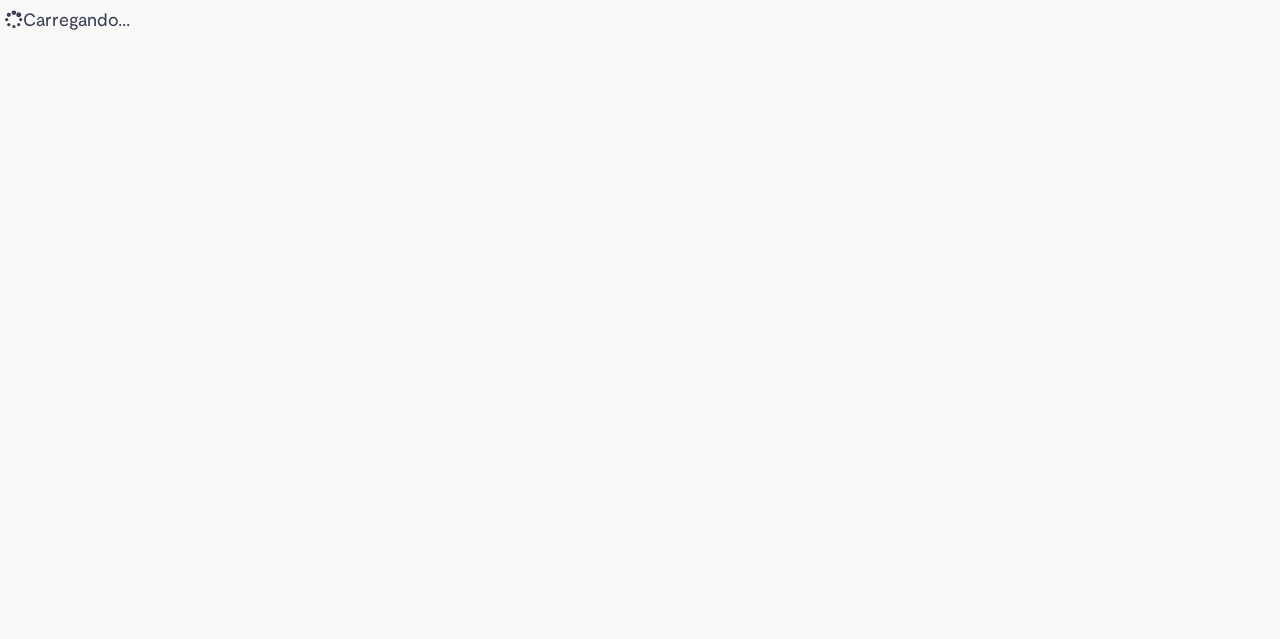 scroll, scrollTop: 0, scrollLeft: 0, axis: both 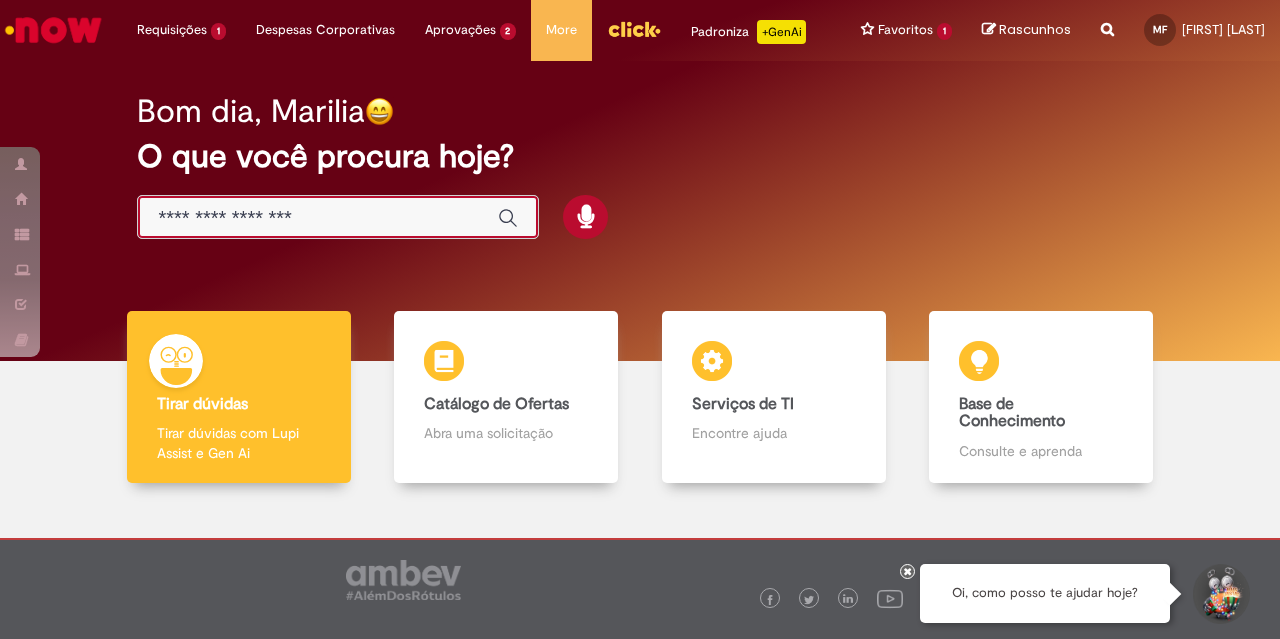 click at bounding box center [318, 218] 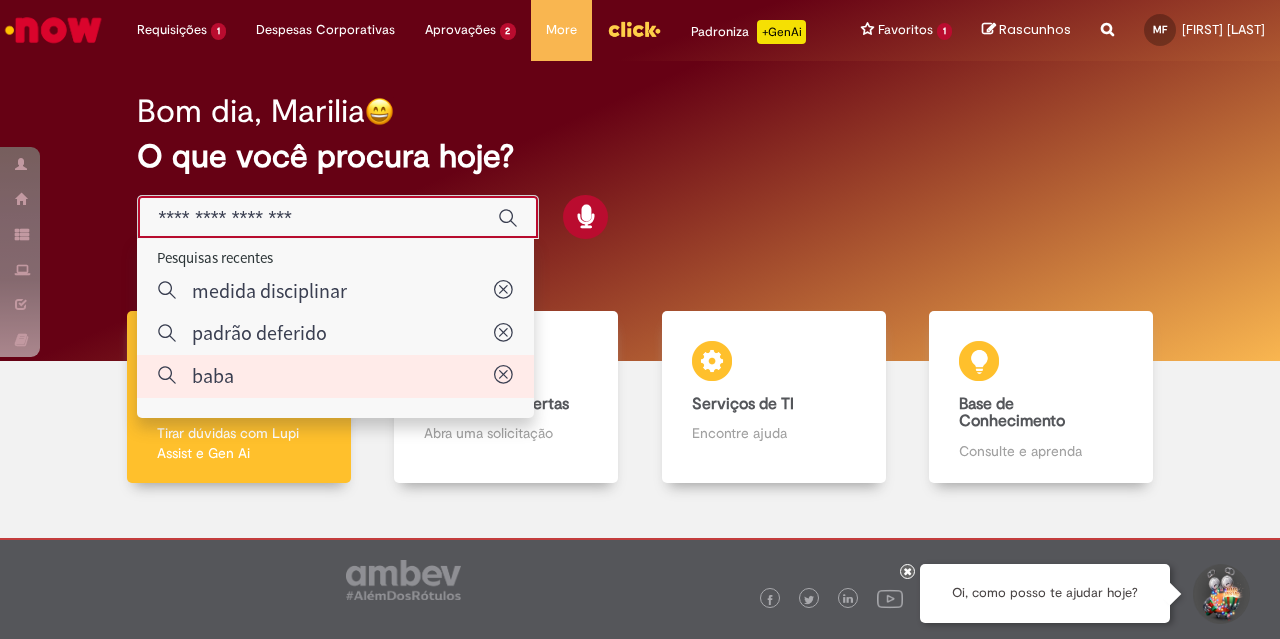 type on "****" 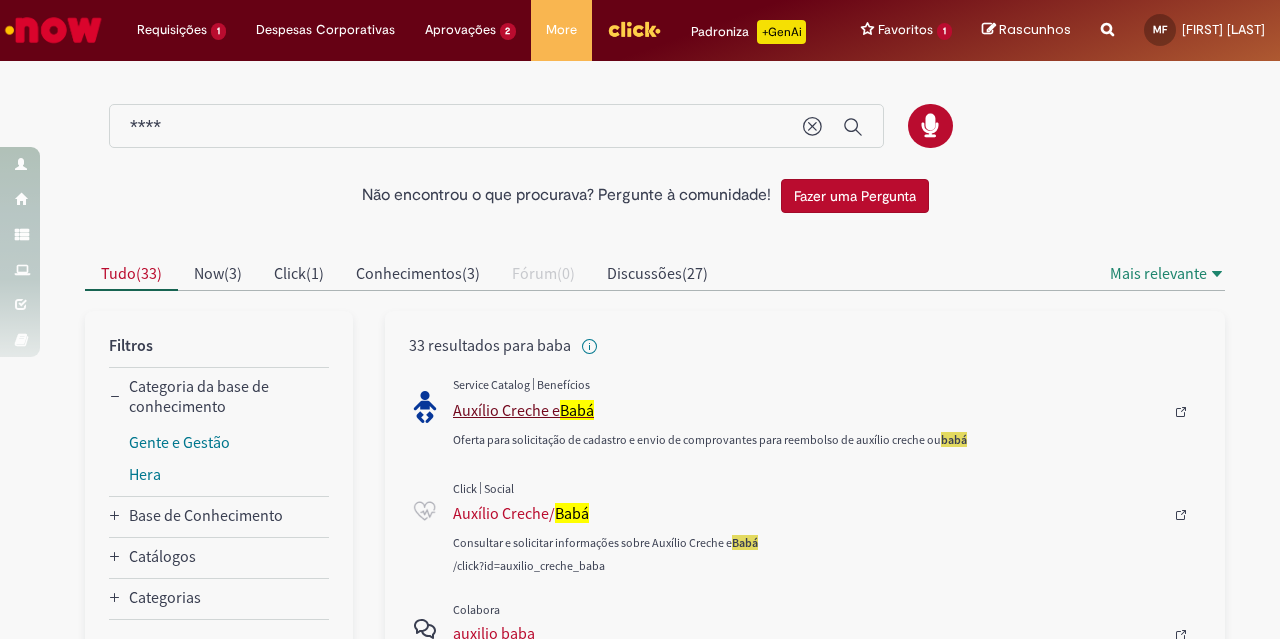 click on "Auxílio Creche e Babá" at bounding box center [808, 410] 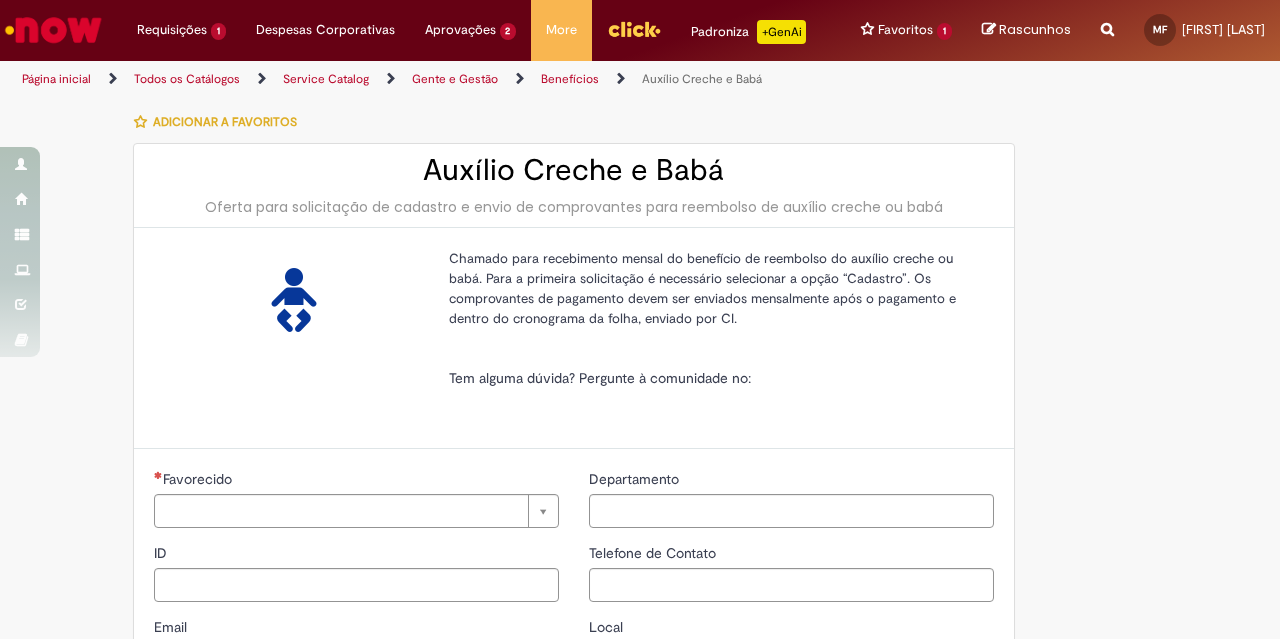 type on "********" 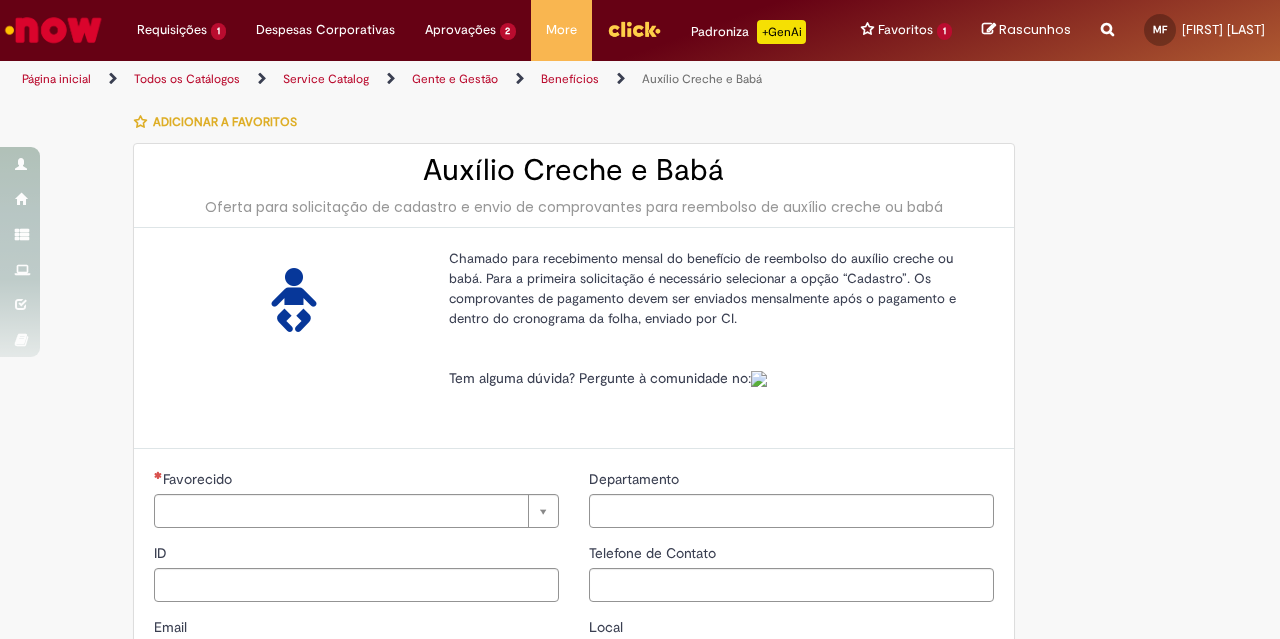 type on "**********" 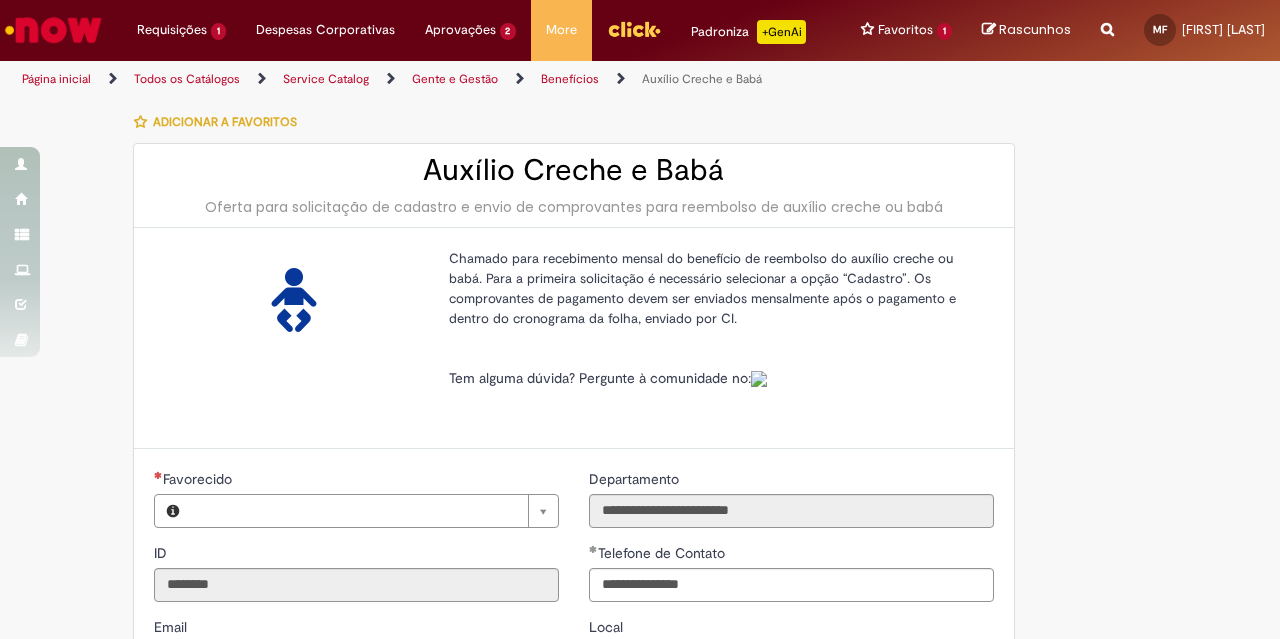 type on "**********" 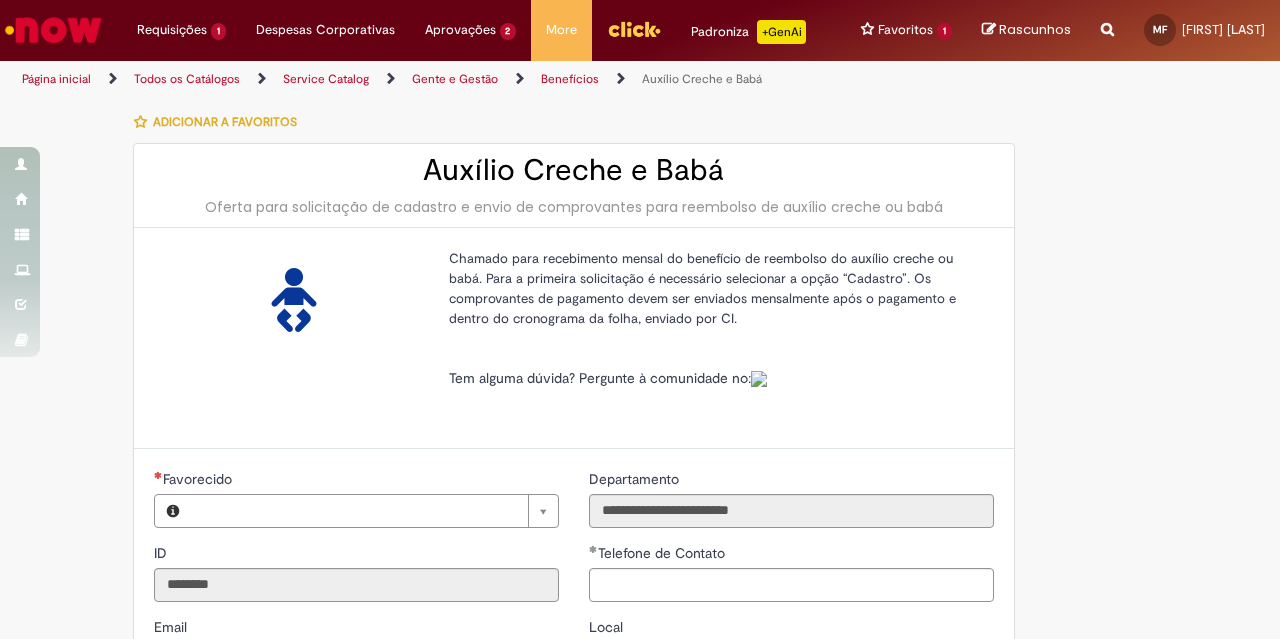 type on "**********" 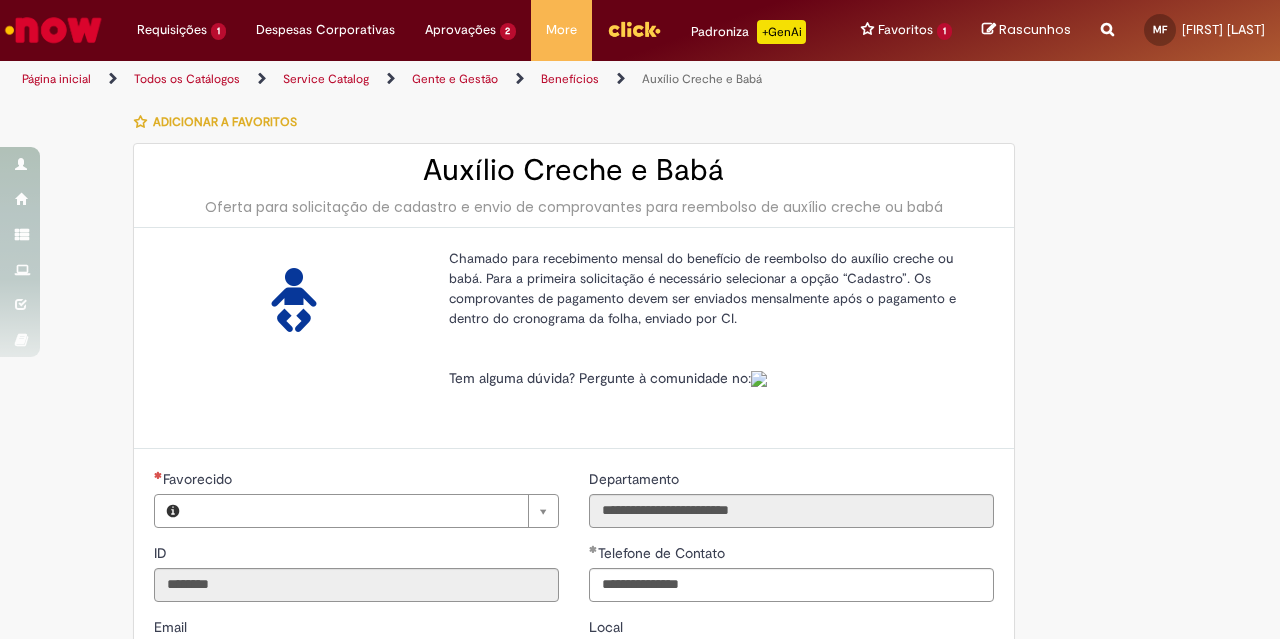 type 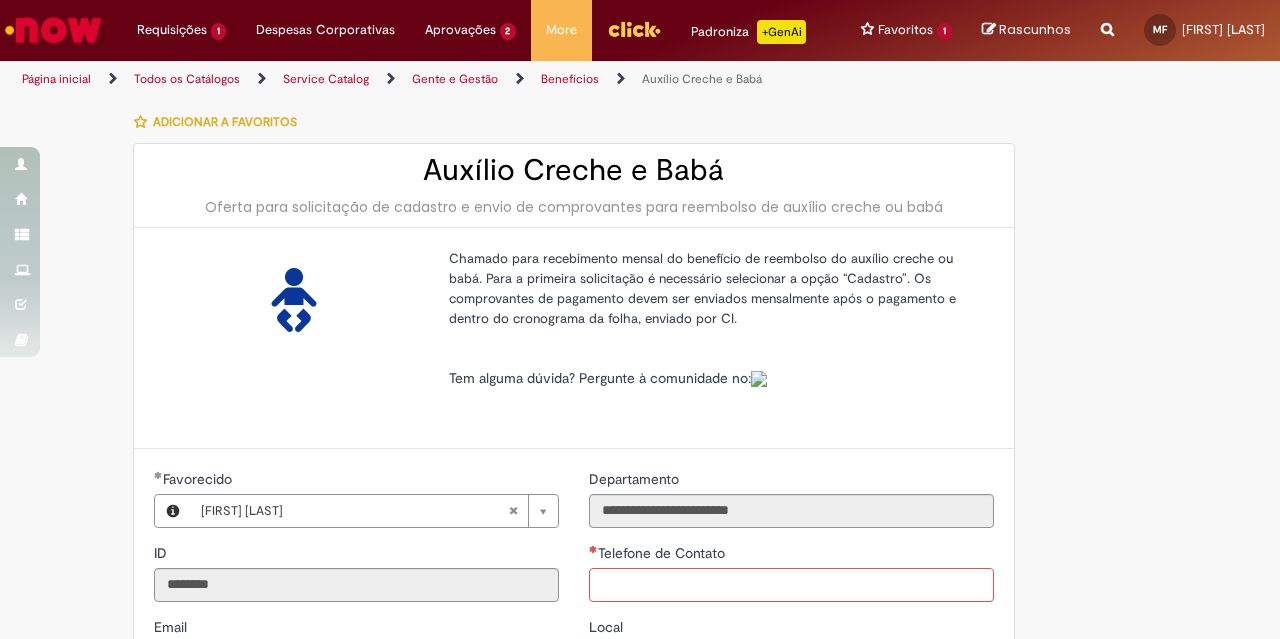 scroll, scrollTop: 1, scrollLeft: 0, axis: vertical 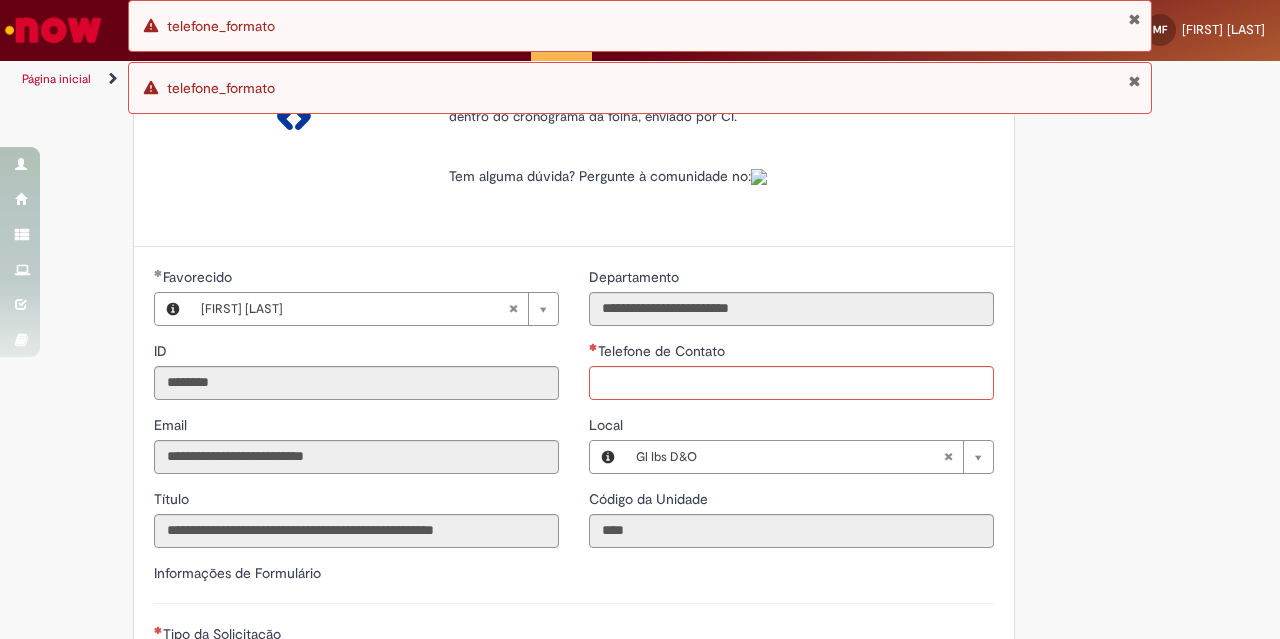 click at bounding box center [1134, 81] 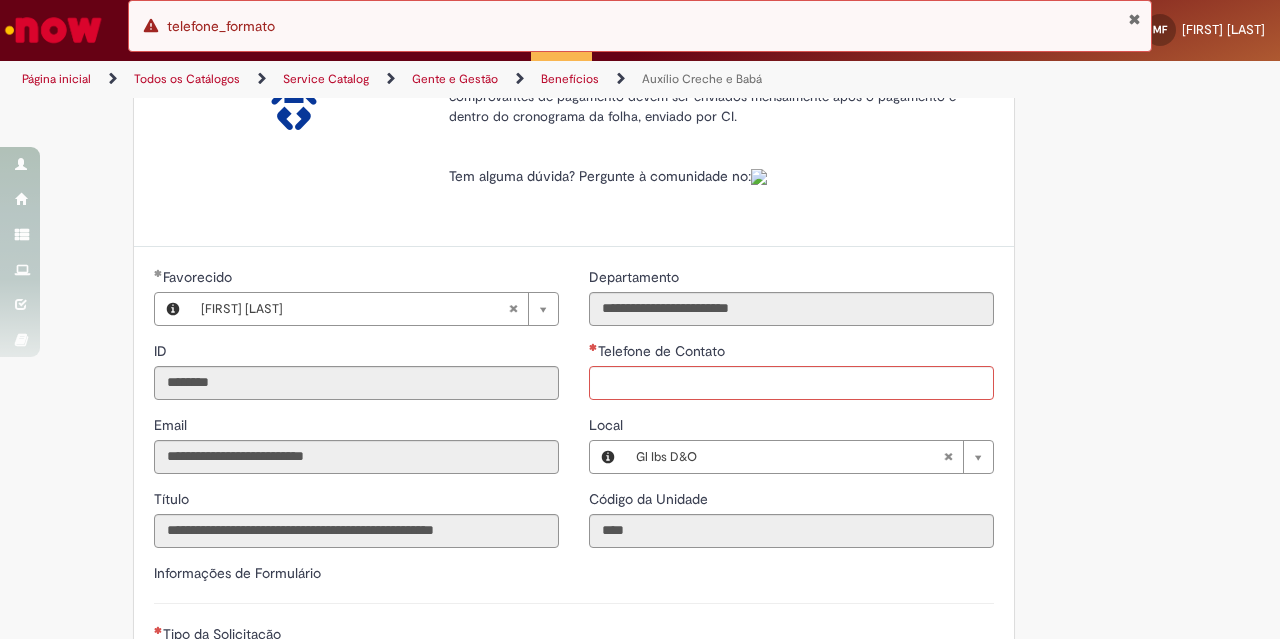 click at bounding box center (1134, 19) 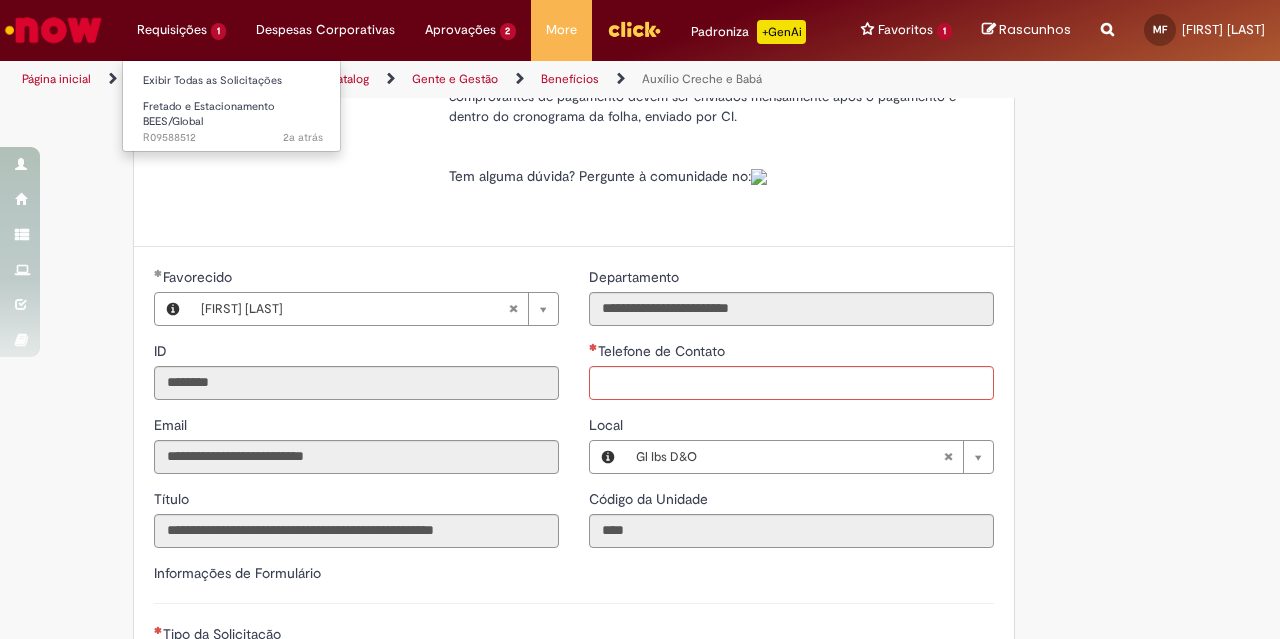 click on "Requisições   1
Exibir Todas as Solicitações
Fretado e Estacionamento BEES/Global
2a atrás 2 anos atrás  R09588512" at bounding box center [181, 30] 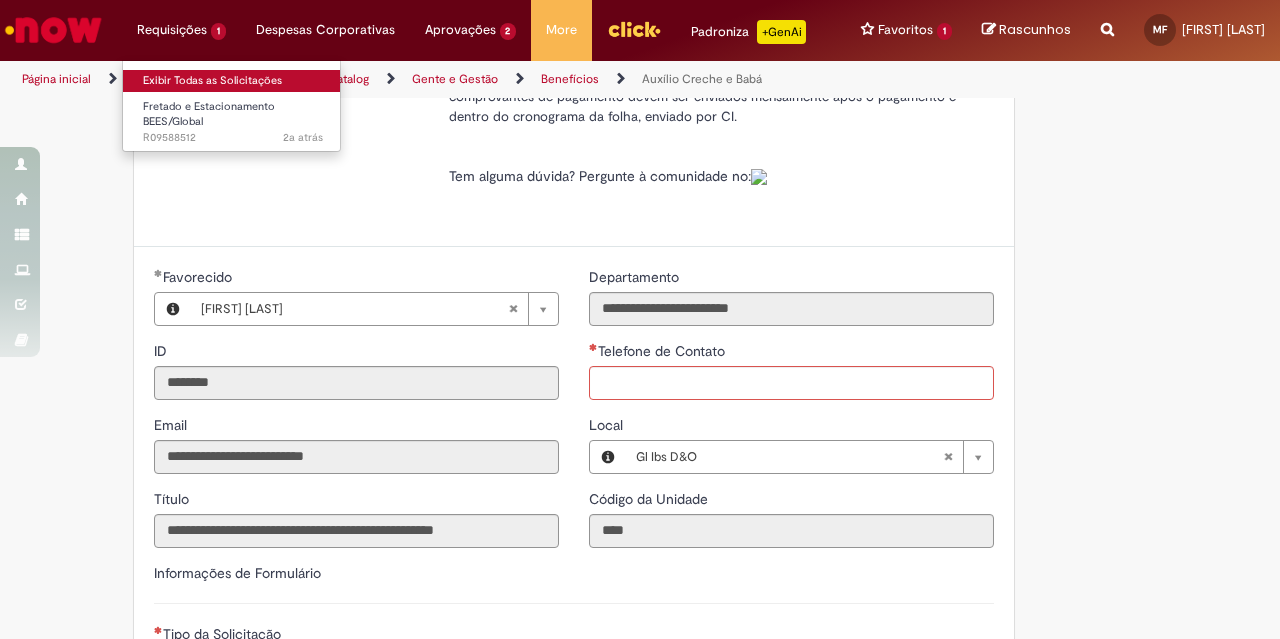 click on "Exibir Todas as Solicitações" at bounding box center [233, 81] 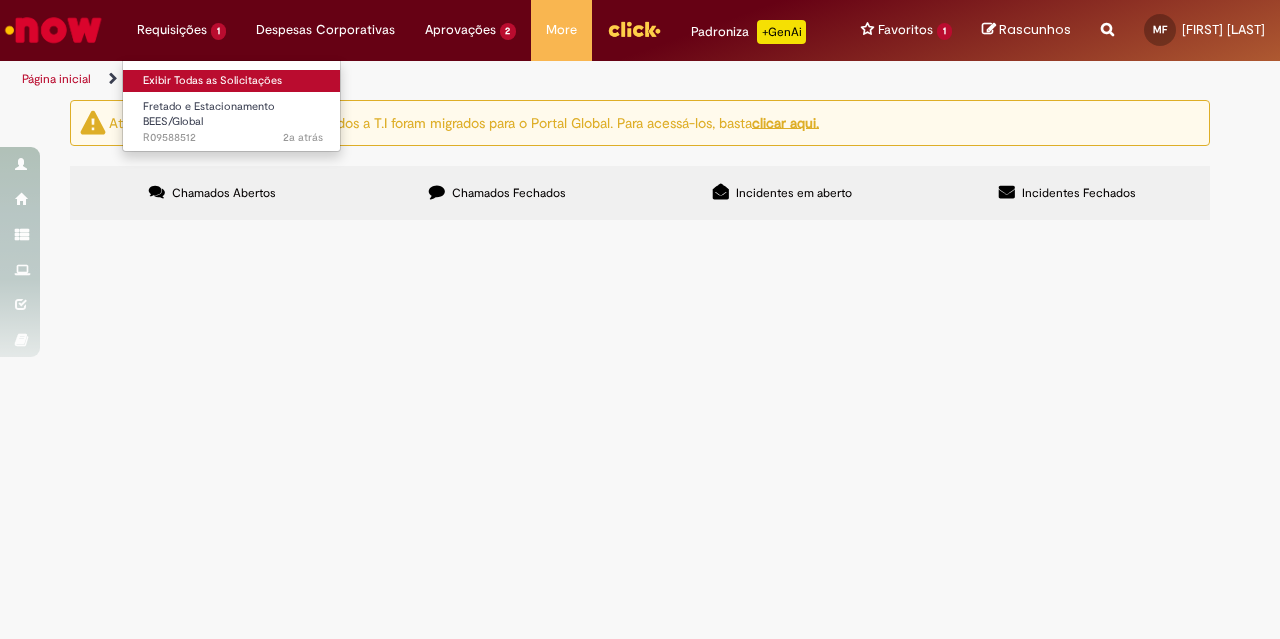 scroll, scrollTop: 0, scrollLeft: 0, axis: both 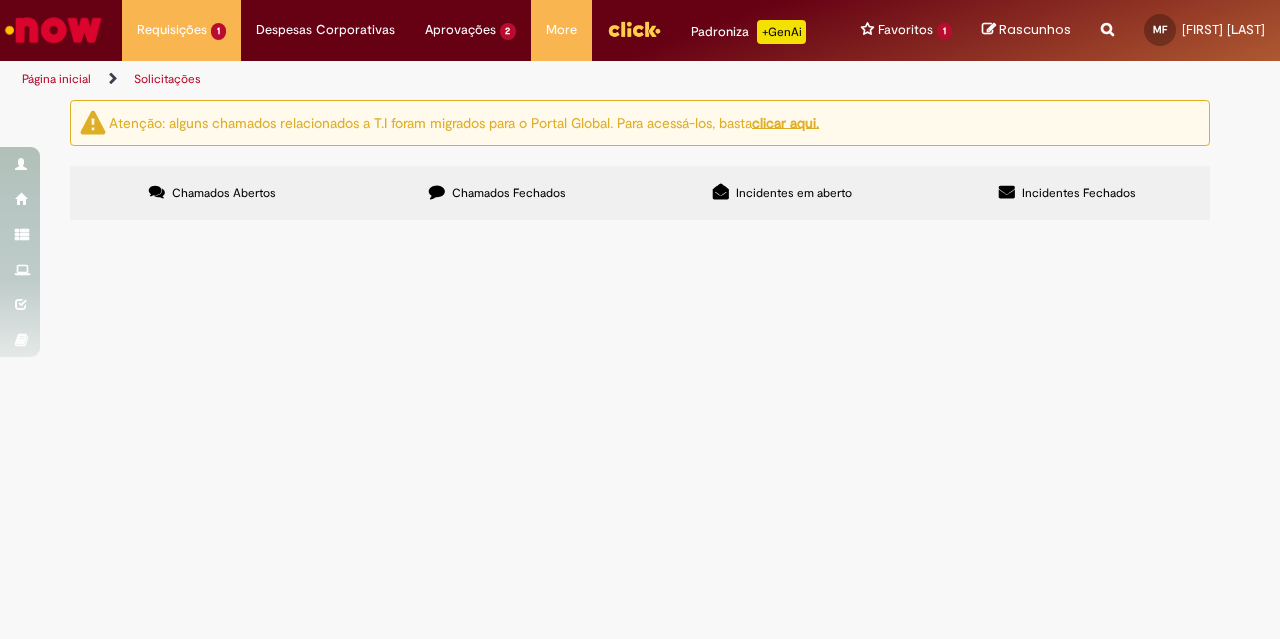 click on "Chamados Fechados" at bounding box center [497, 193] 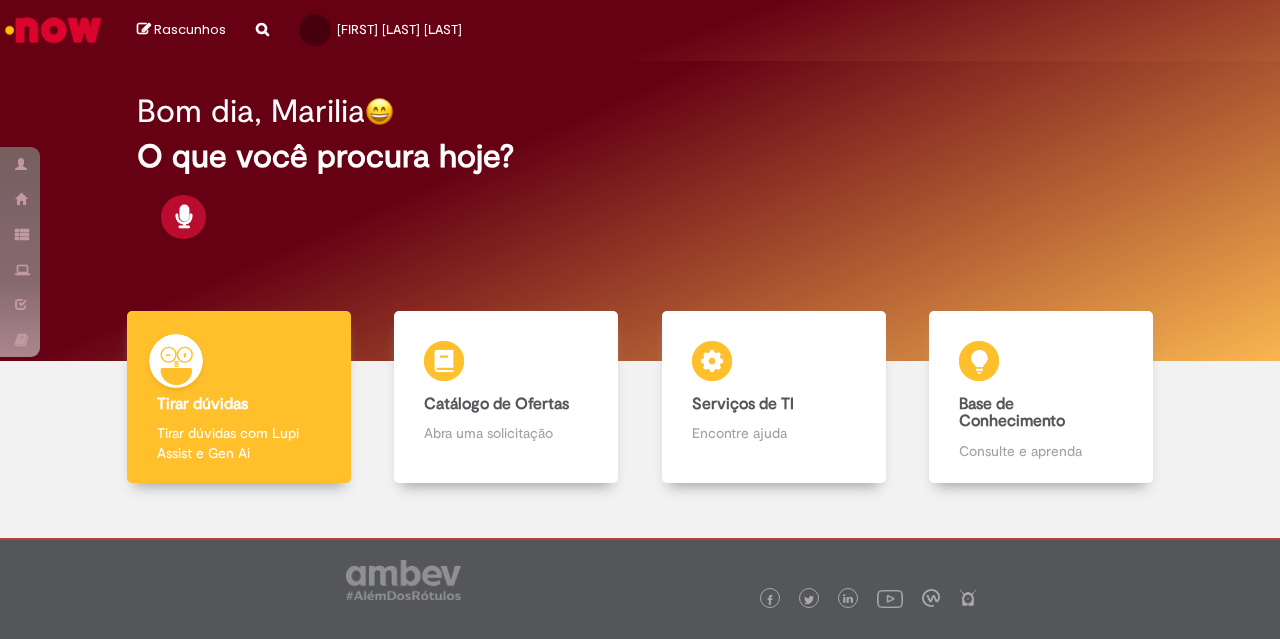 scroll, scrollTop: 0, scrollLeft: 0, axis: both 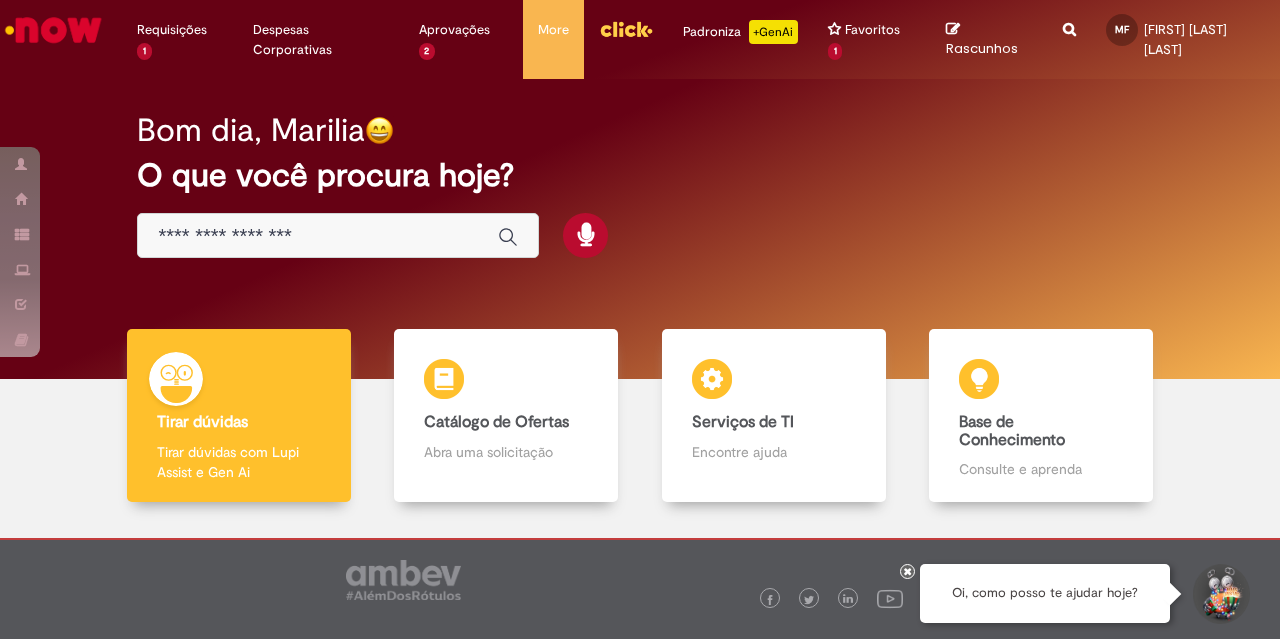 click at bounding box center [318, 236] 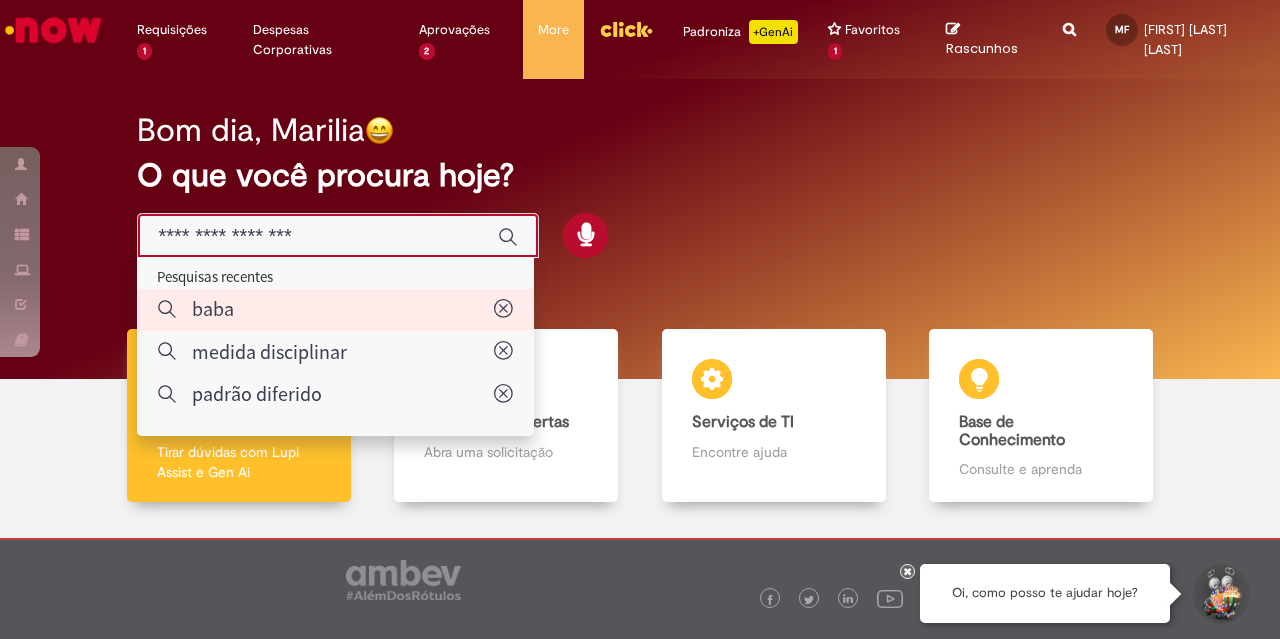 type on "****" 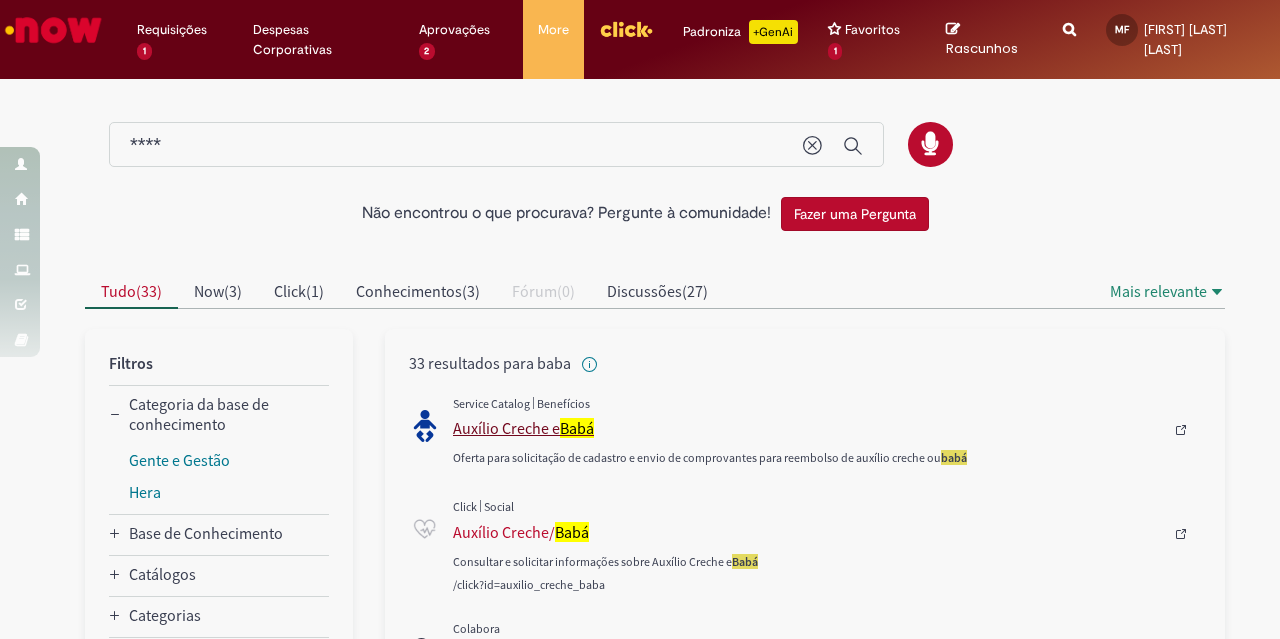click on "Auxílio Creche e Babá" at bounding box center [808, 428] 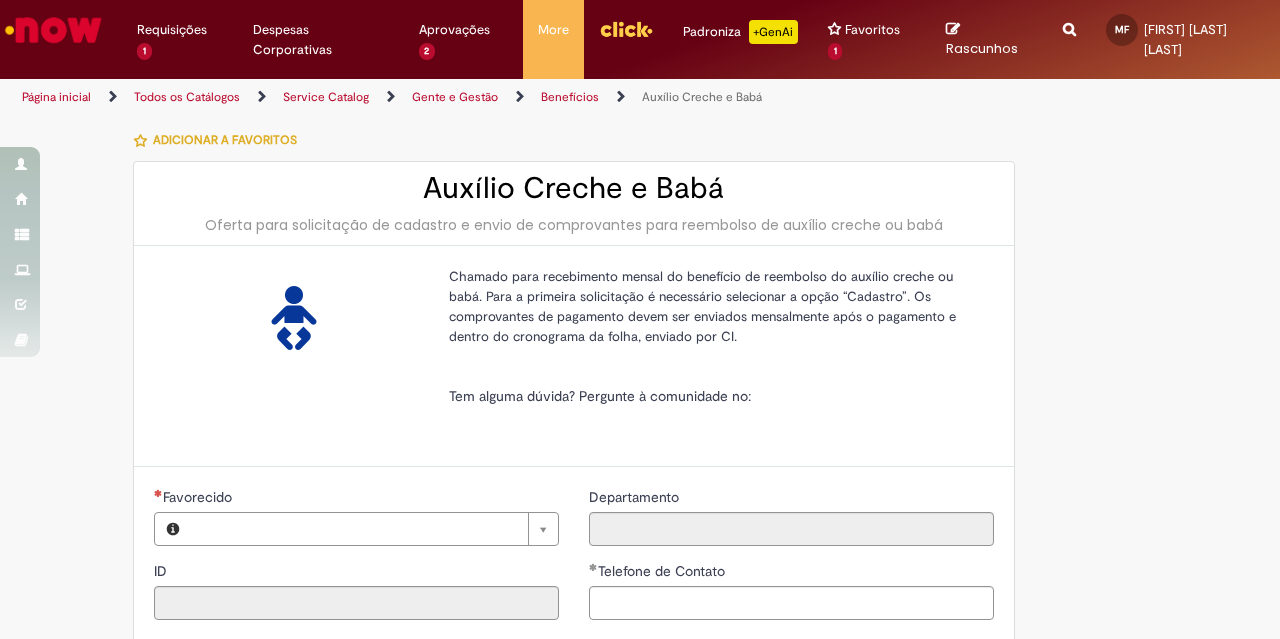type on "********" 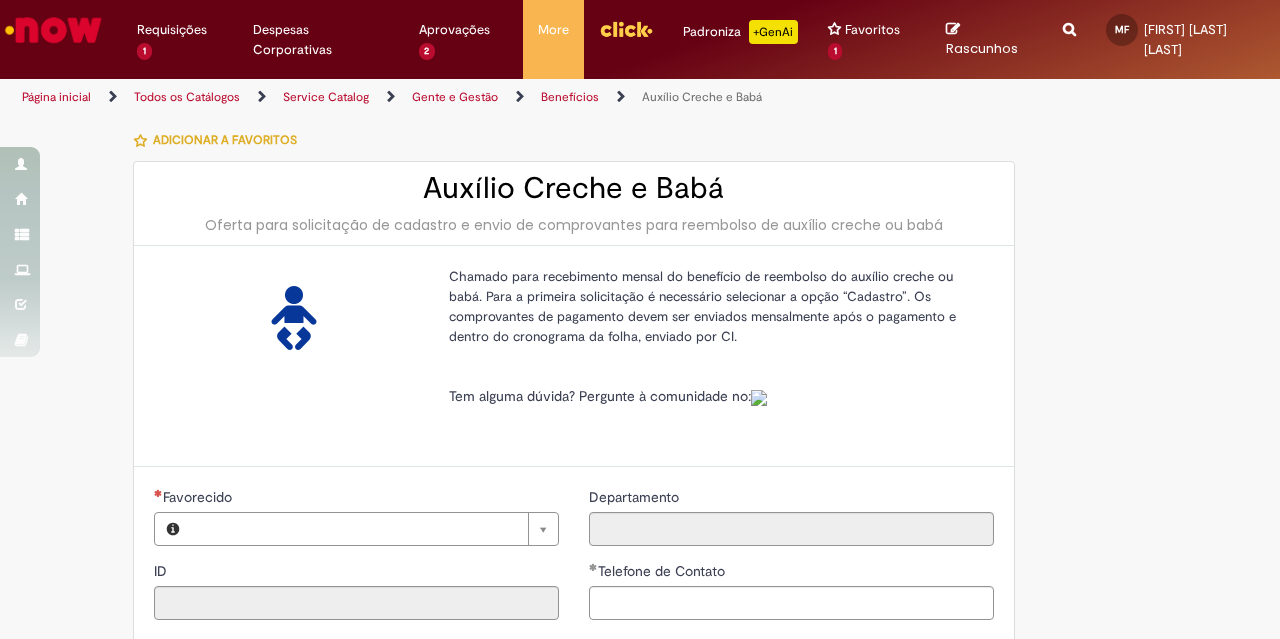 type on "**********" 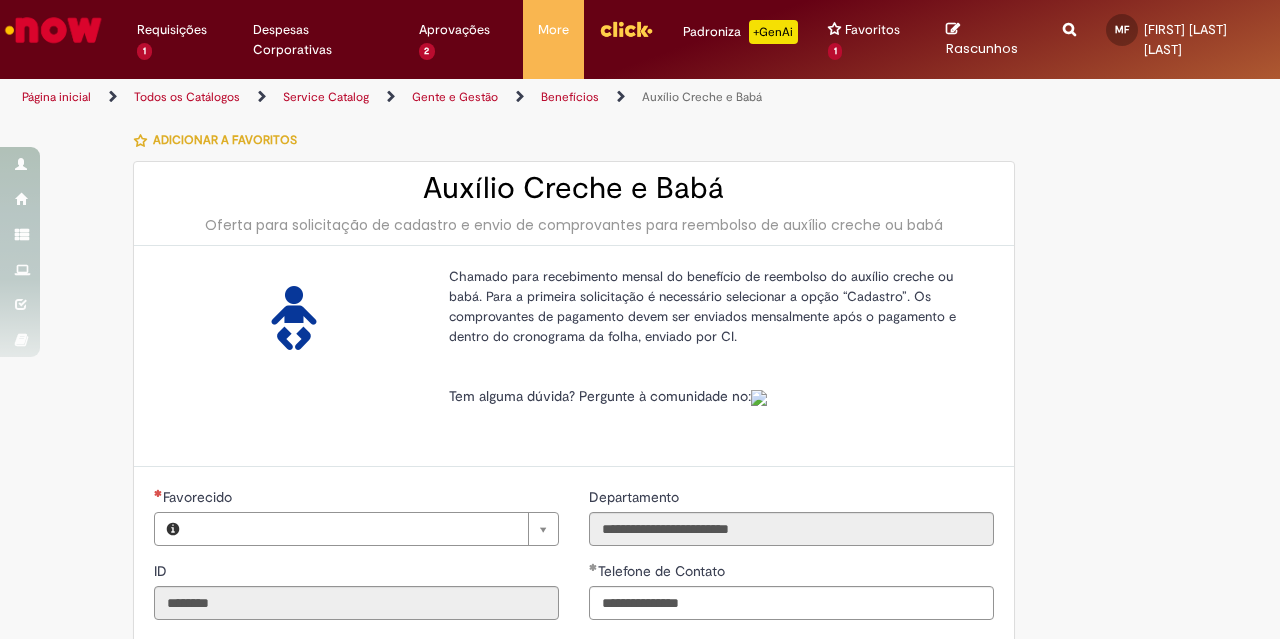 type on "**********" 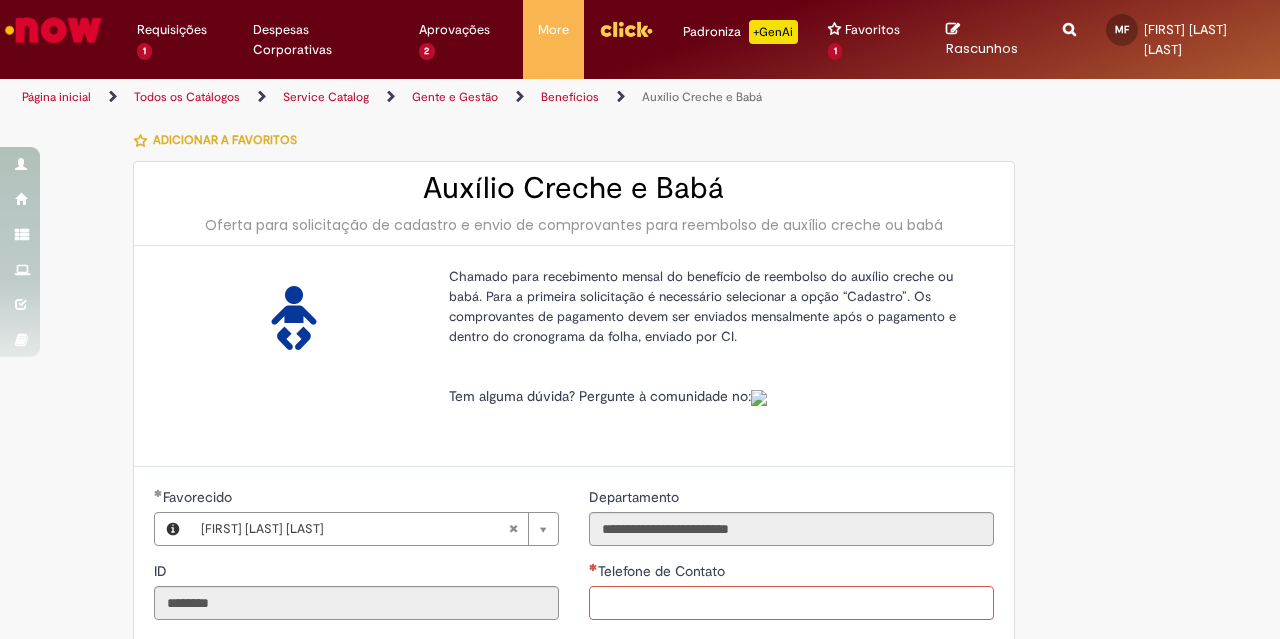 type on "**********" 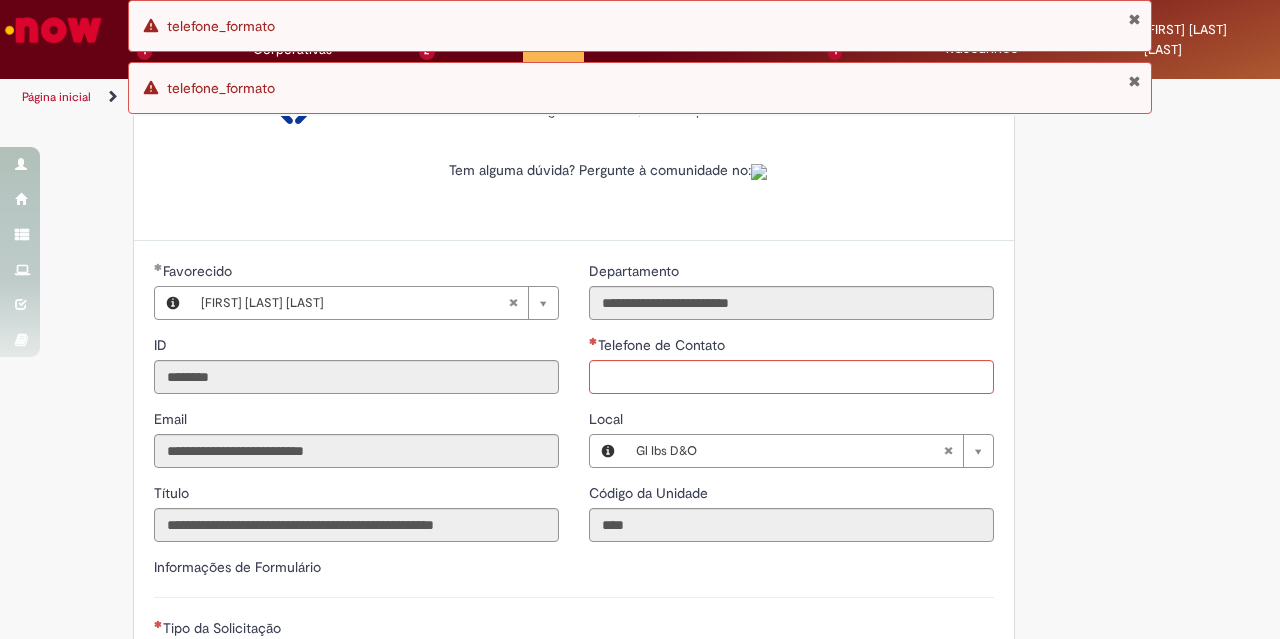 scroll, scrollTop: 234, scrollLeft: 0, axis: vertical 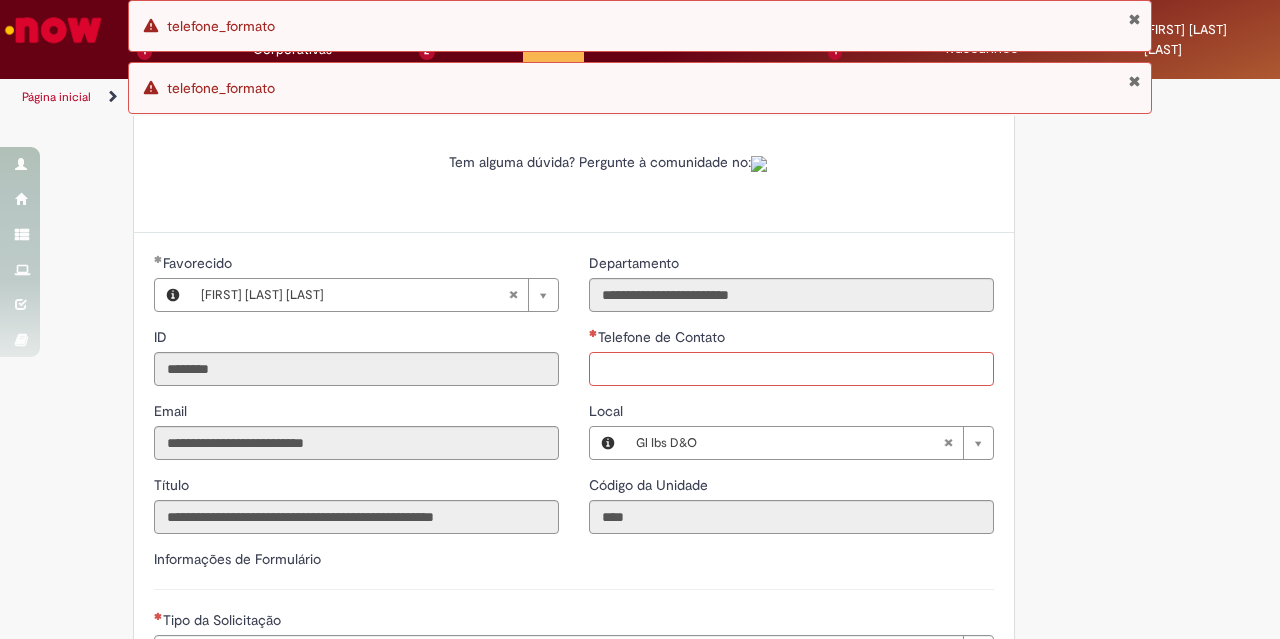 click on "Telefone de Contato" at bounding box center [791, 369] 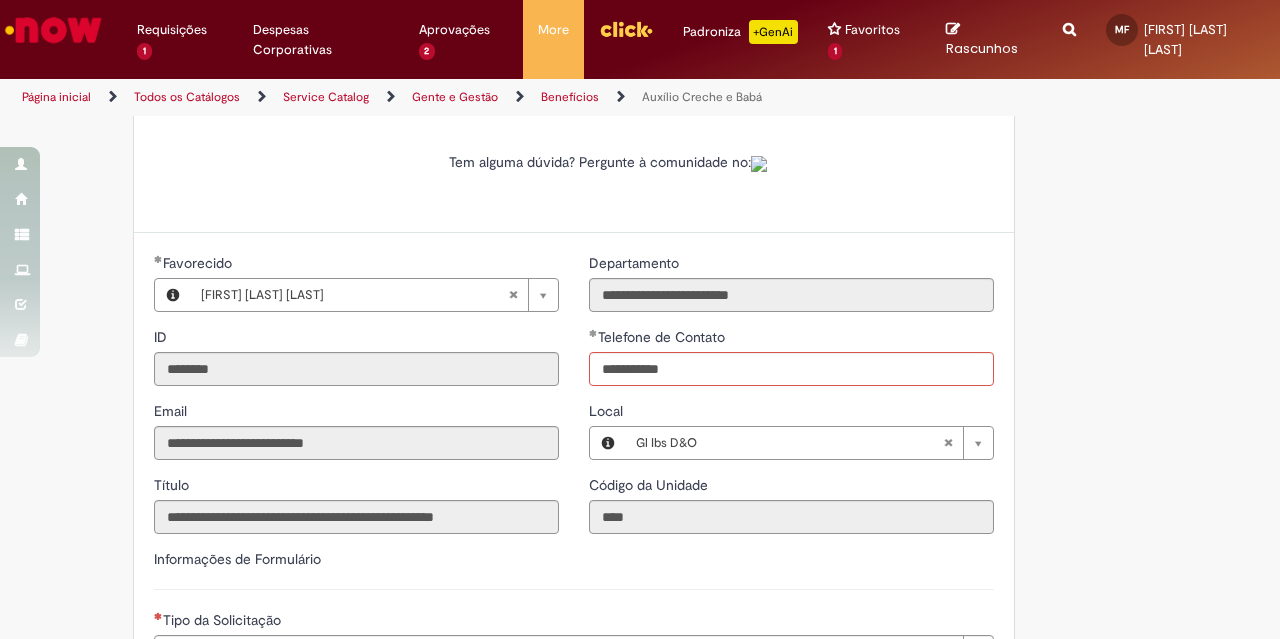 type on "**********" 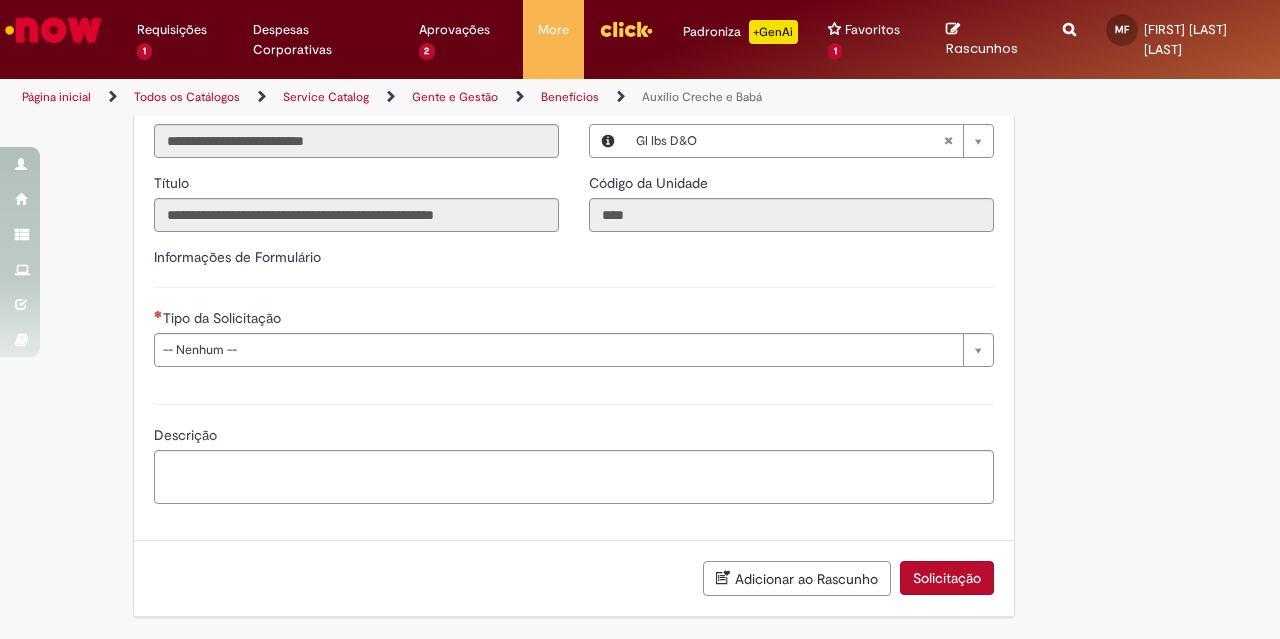 scroll, scrollTop: 554, scrollLeft: 0, axis: vertical 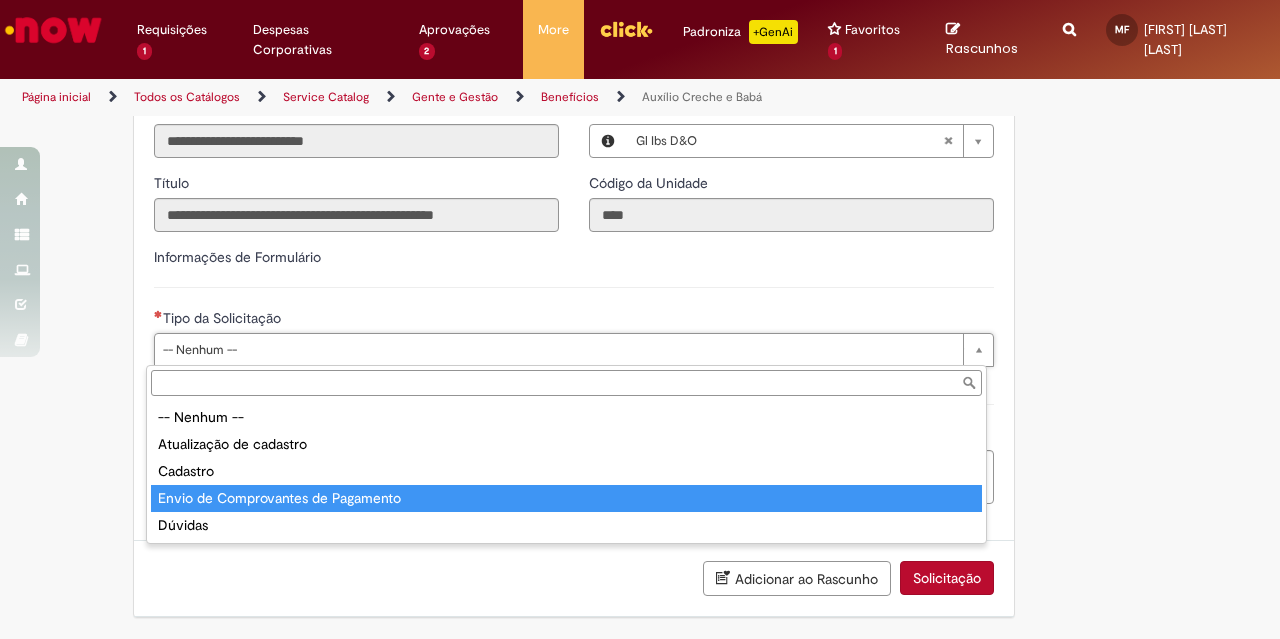drag, startPoint x: 489, startPoint y: 515, endPoint x: 512, endPoint y: 499, distance: 28.01785 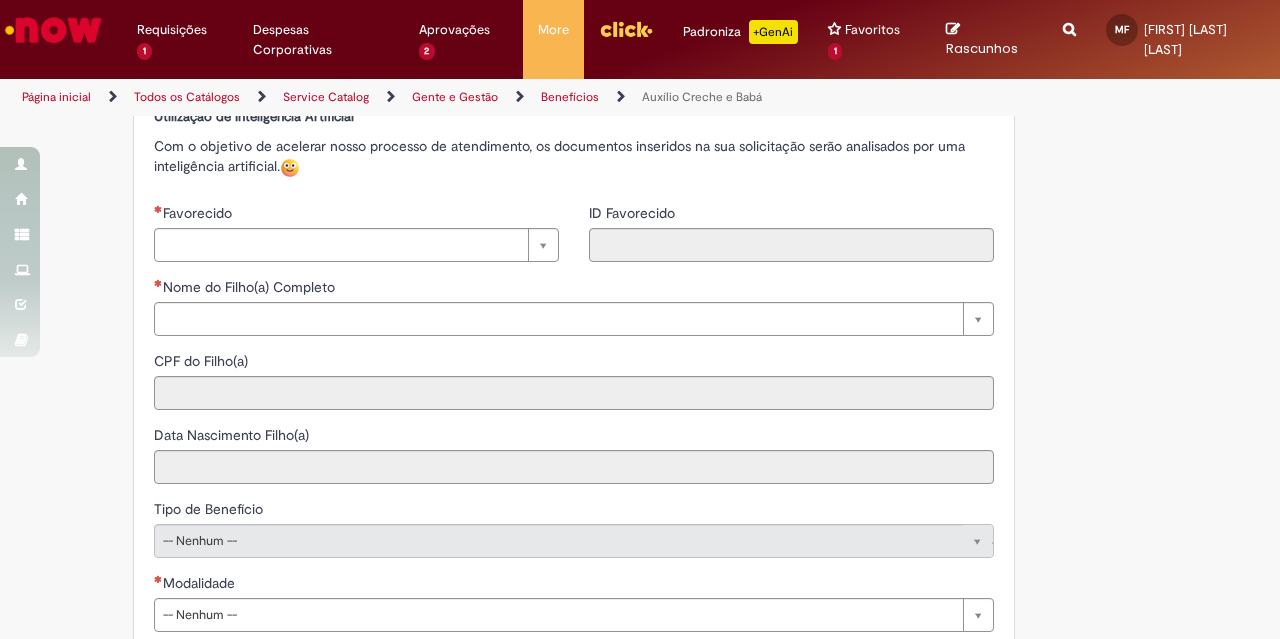 scroll, scrollTop: 802, scrollLeft: 0, axis: vertical 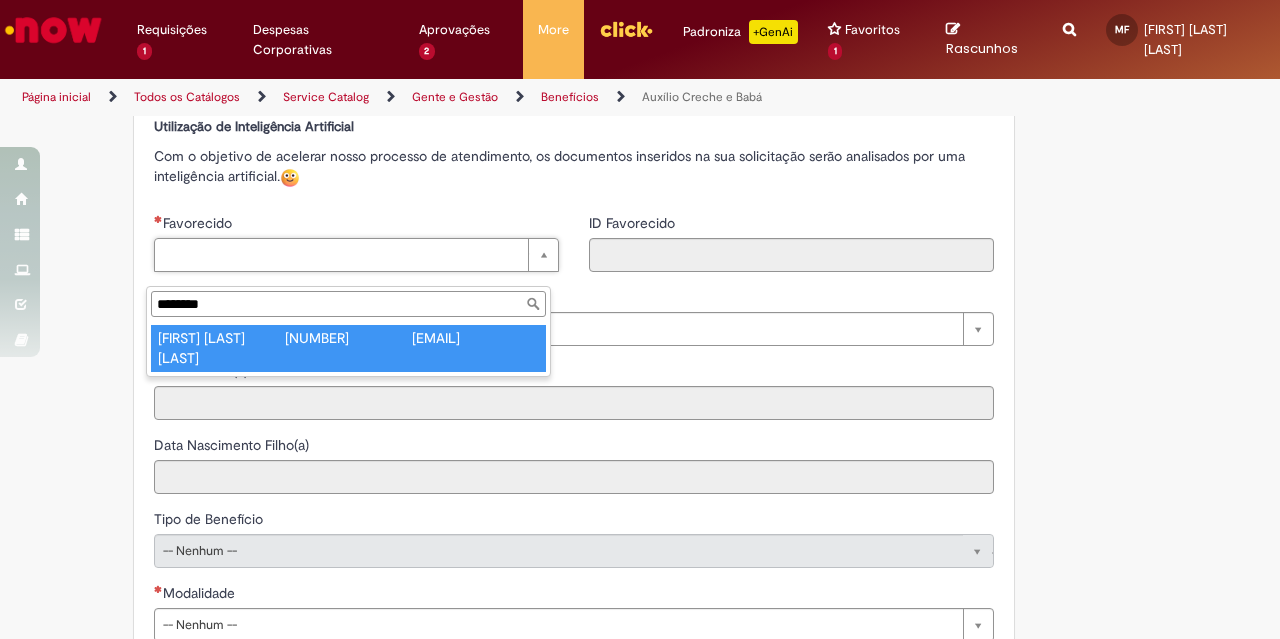 type on "********" 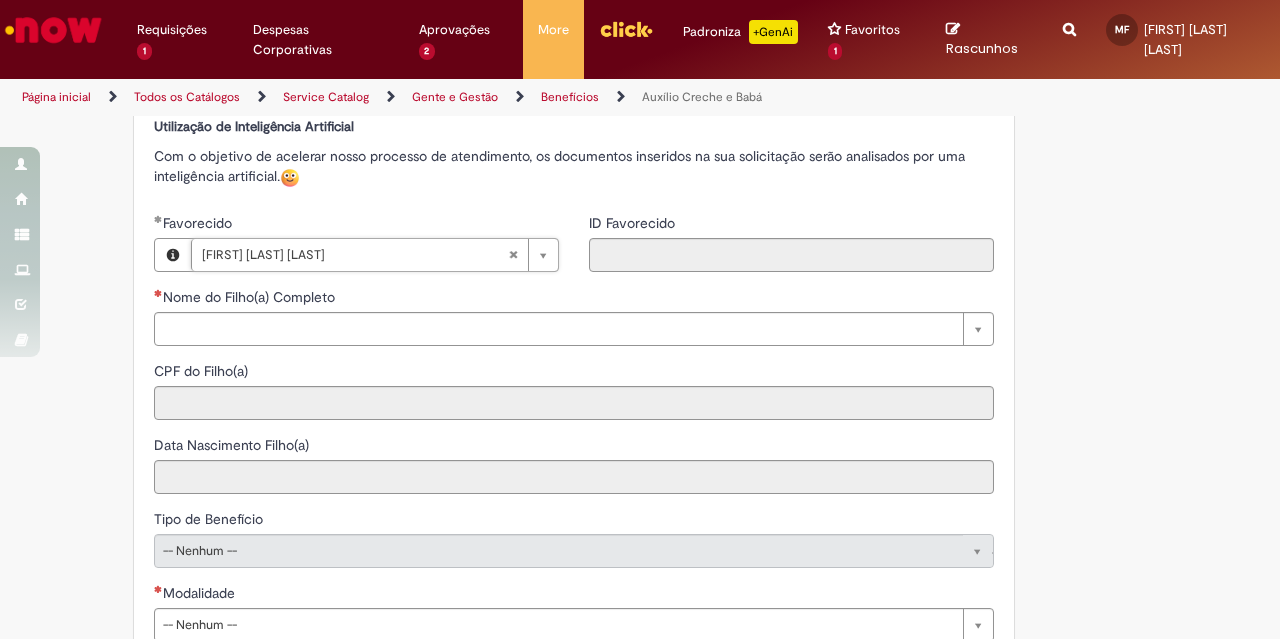 type on "********" 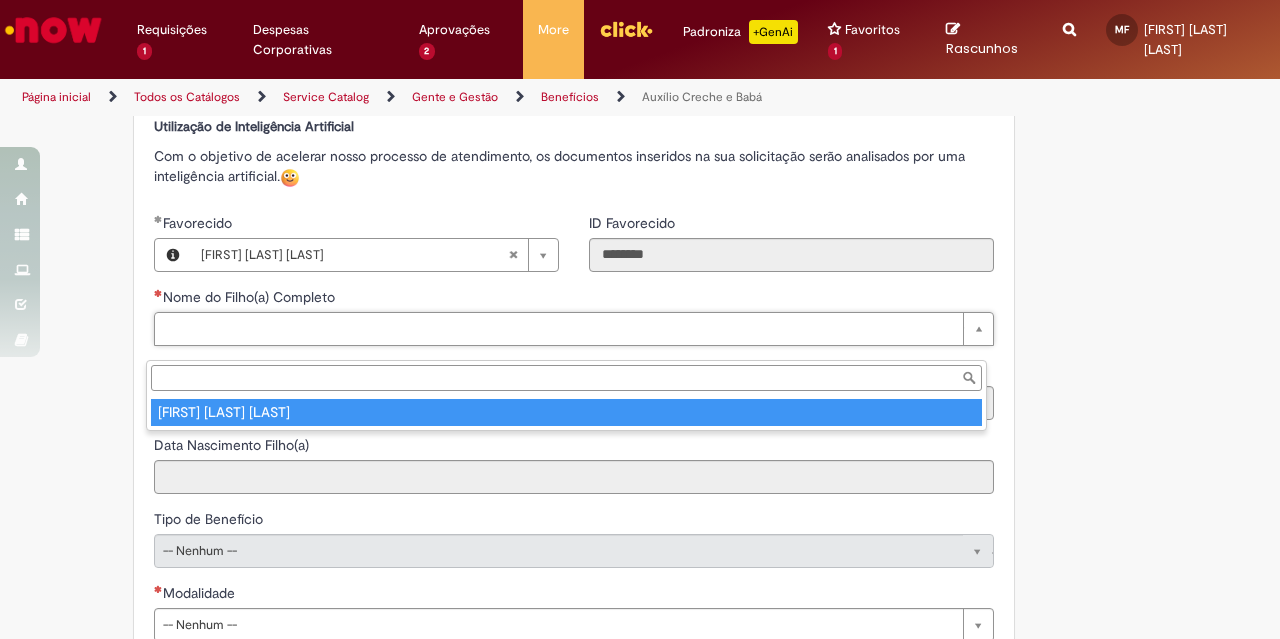 type on "**********" 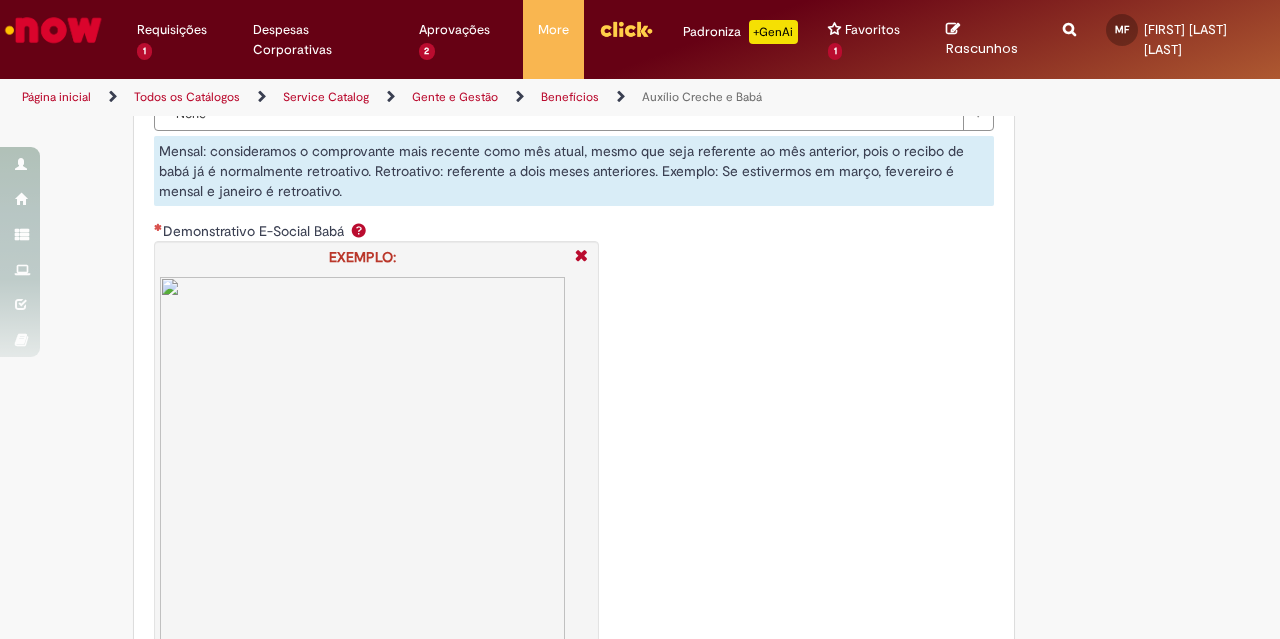 scroll, scrollTop: 1413, scrollLeft: 0, axis: vertical 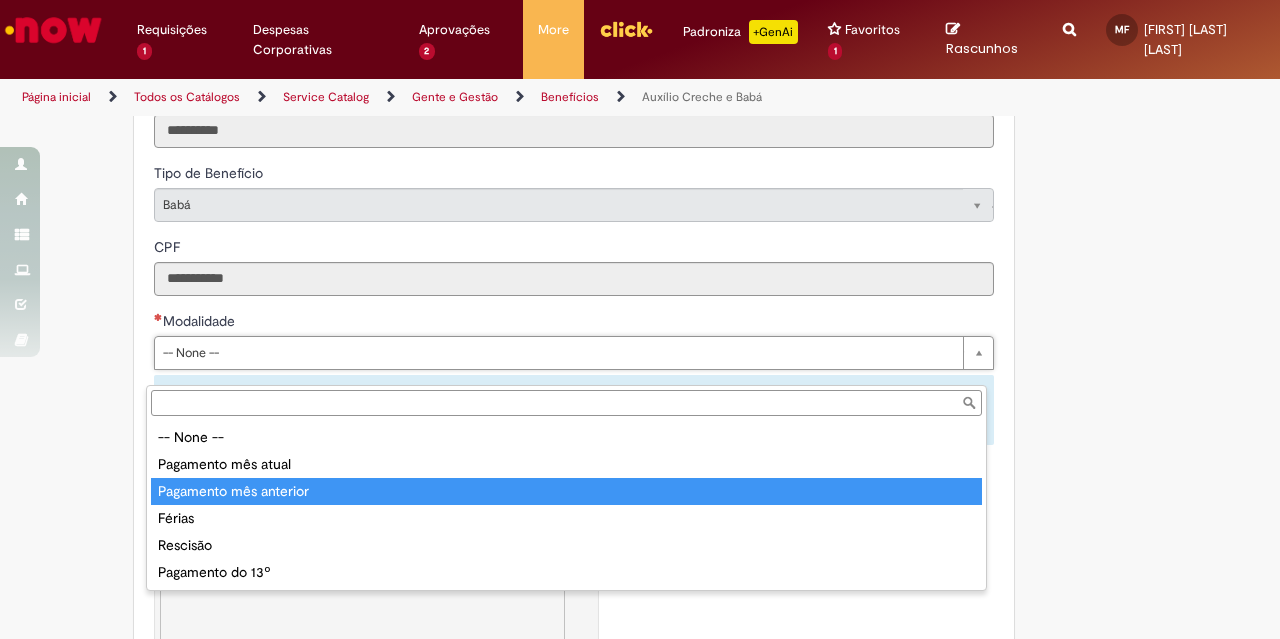 type on "**********" 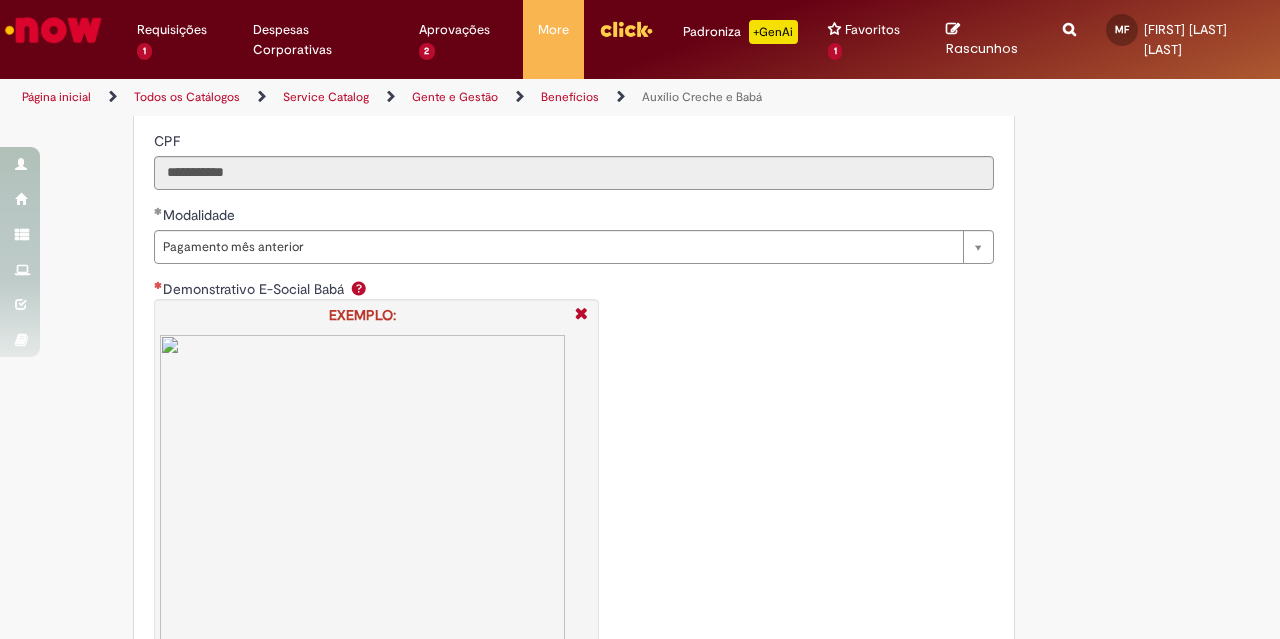 scroll, scrollTop: 1242, scrollLeft: 0, axis: vertical 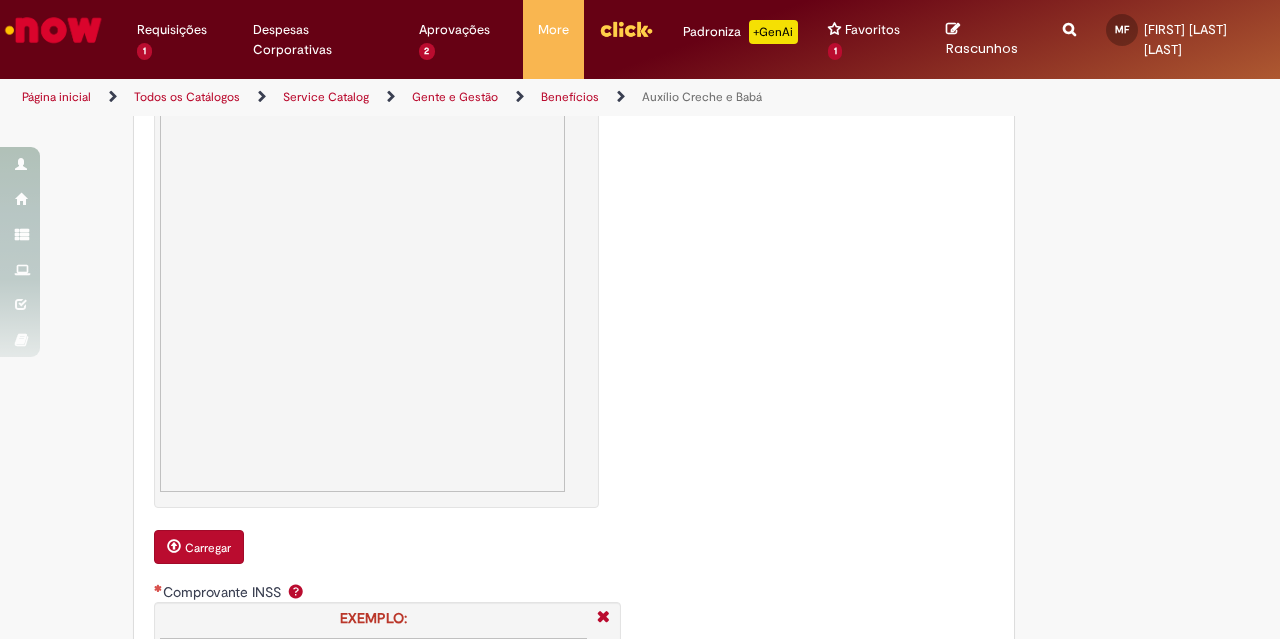 click on "Carregar" at bounding box center [208, 548] 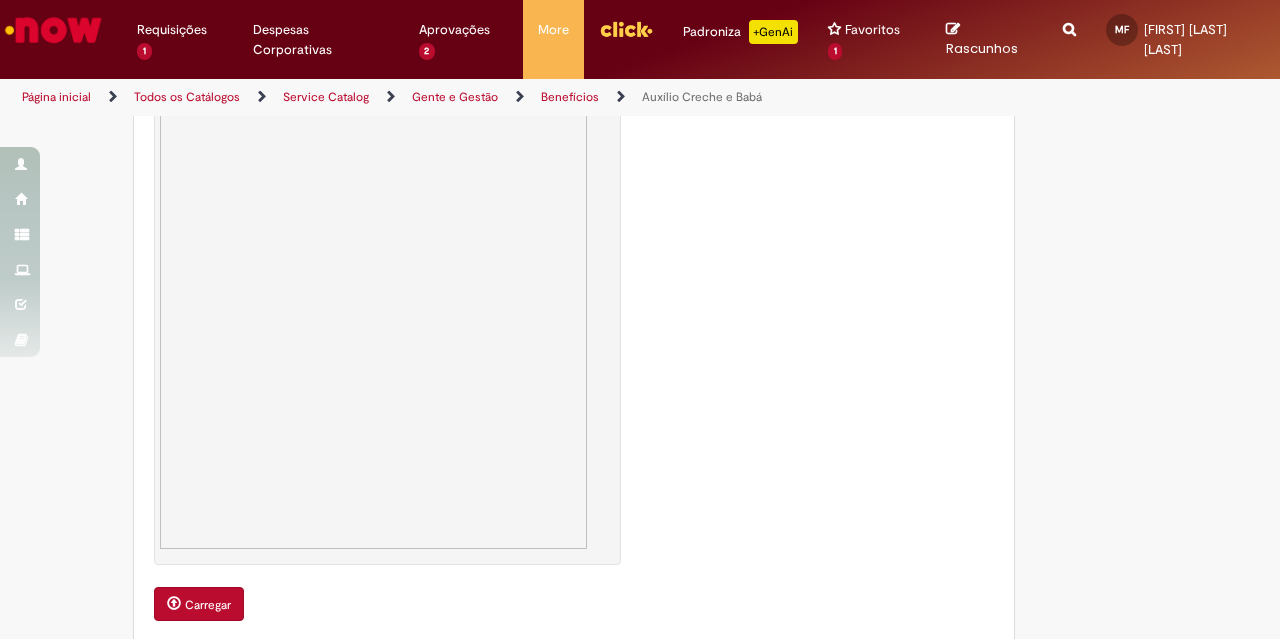 scroll, scrollTop: 2261, scrollLeft: 0, axis: vertical 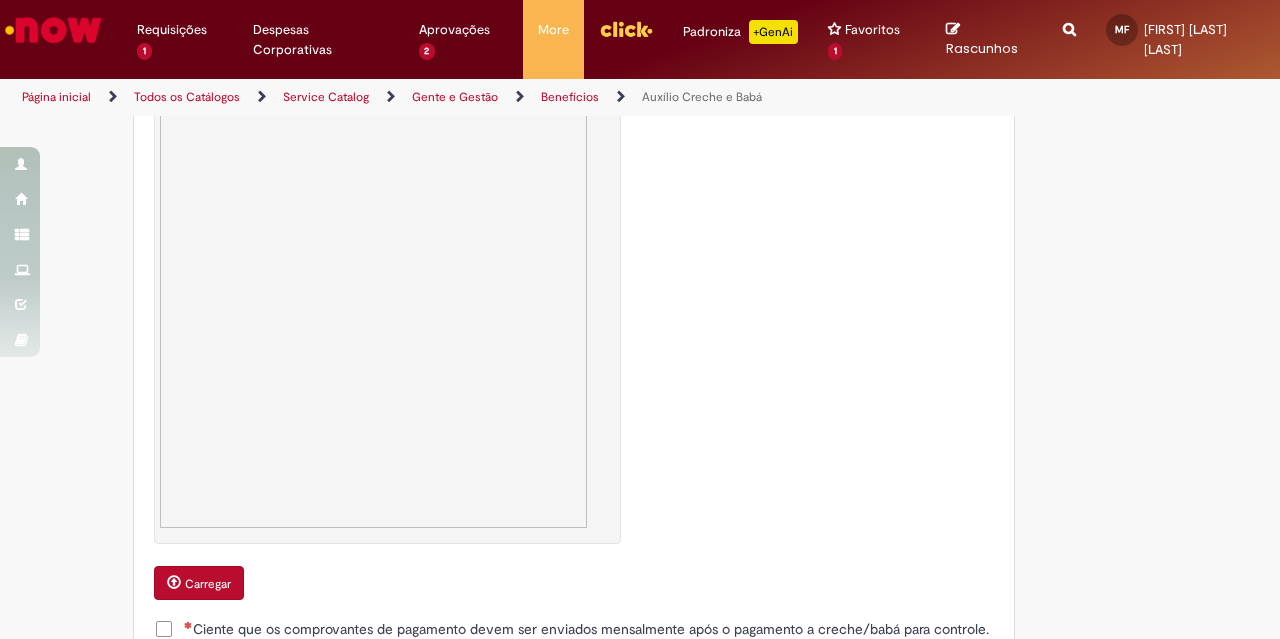 click on "Carregar" at bounding box center (208, 584) 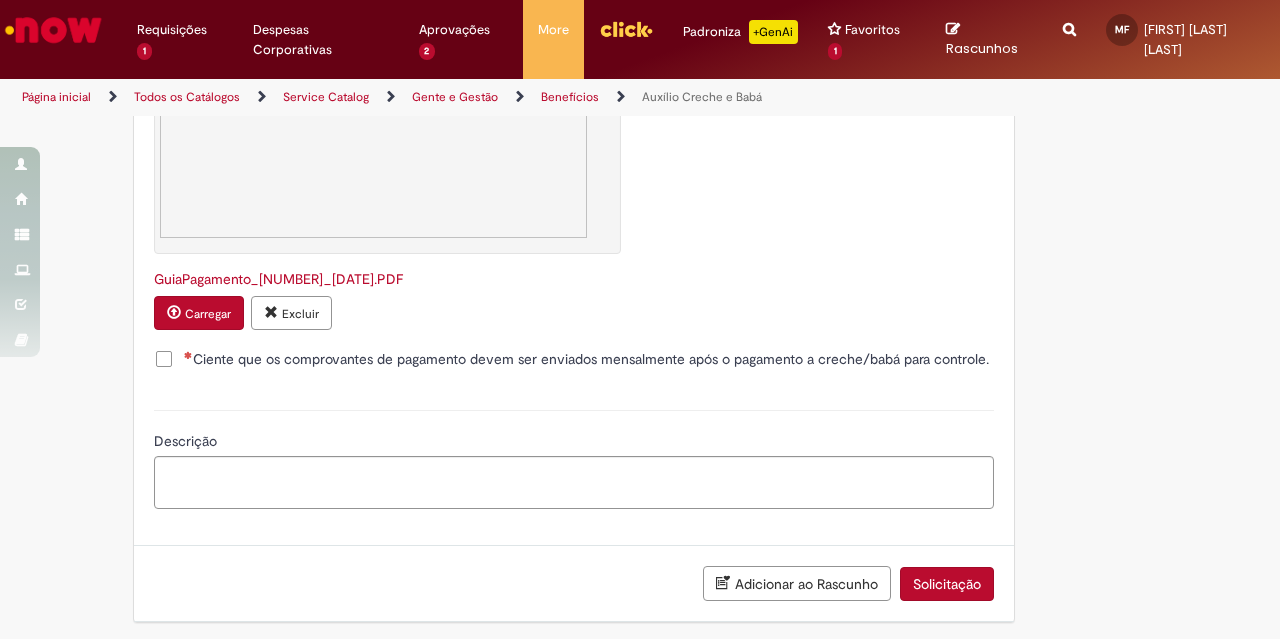 scroll, scrollTop: 2573, scrollLeft: 0, axis: vertical 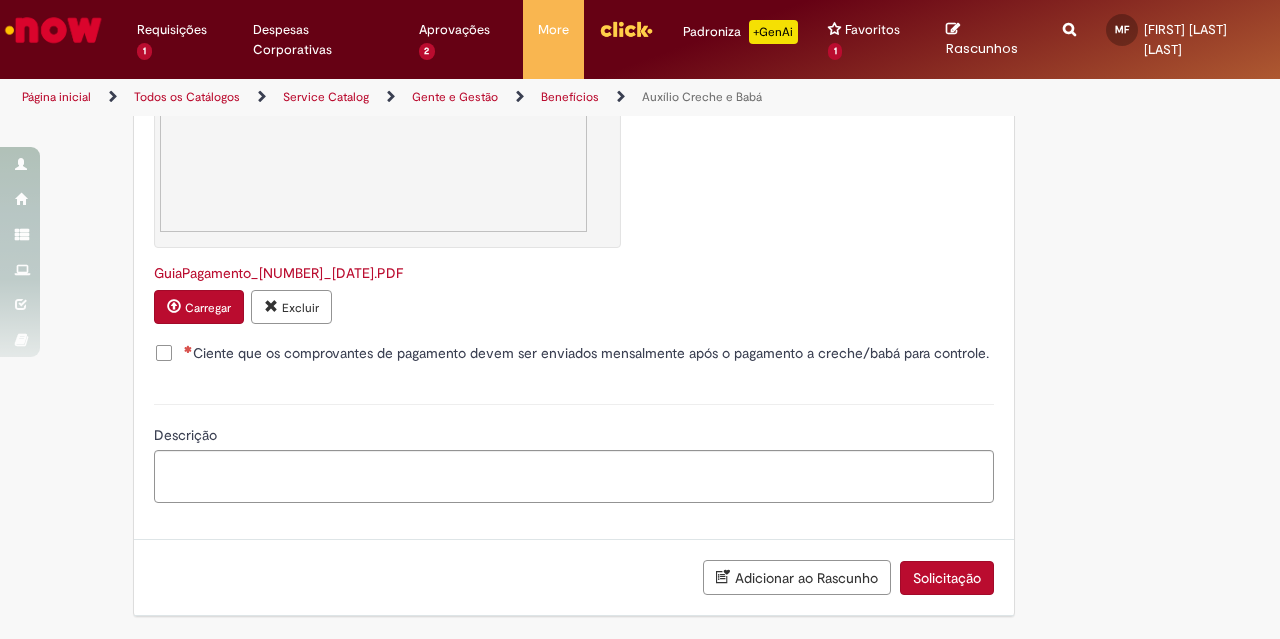click on "Ciente que os comprovantes de pagamento devem ser enviados mensalmente após o pagamento a creche/babá para controle." at bounding box center (586, 353) 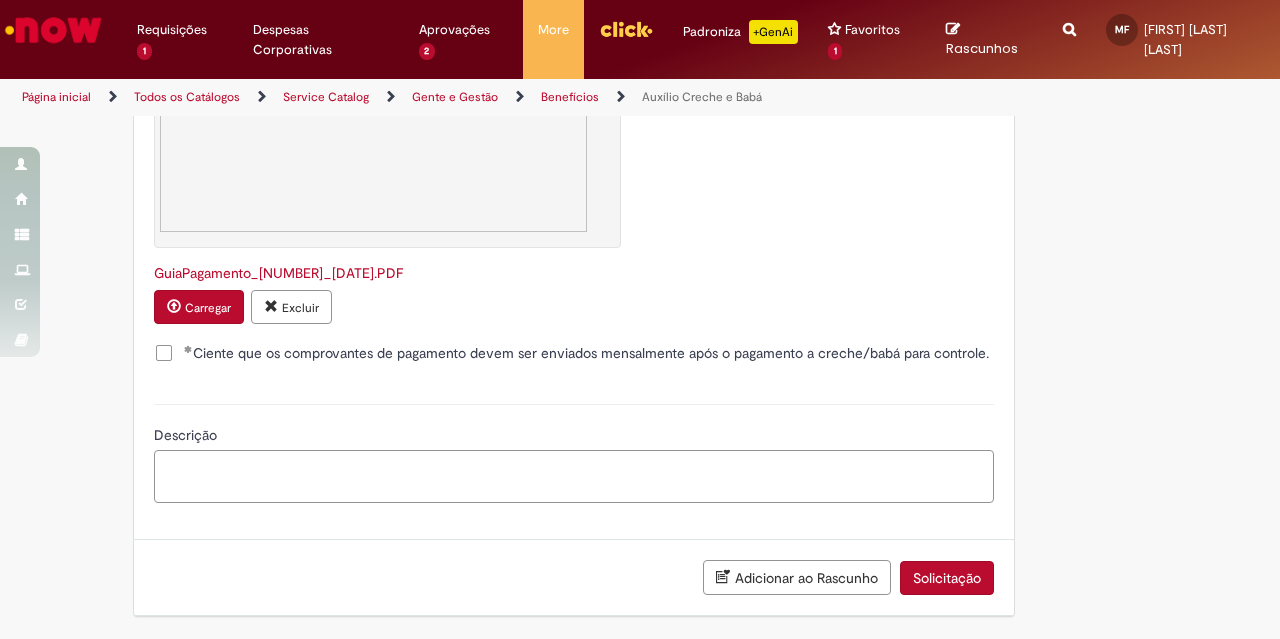 click on "Descrição" at bounding box center (574, 476) 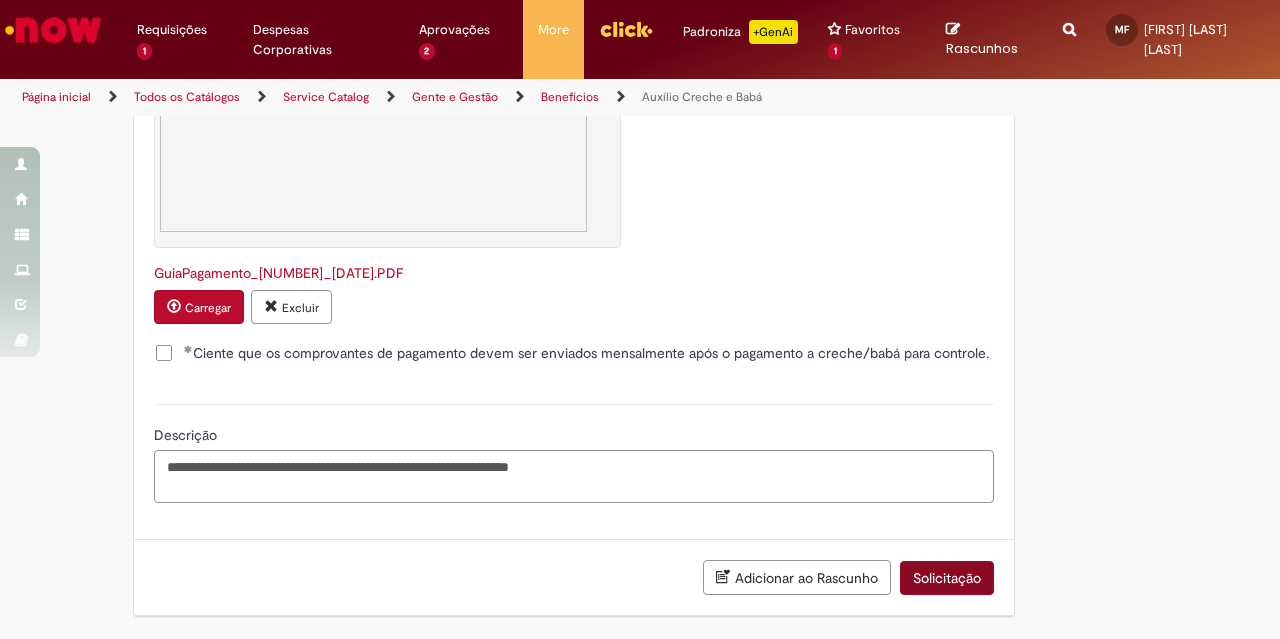 type on "**********" 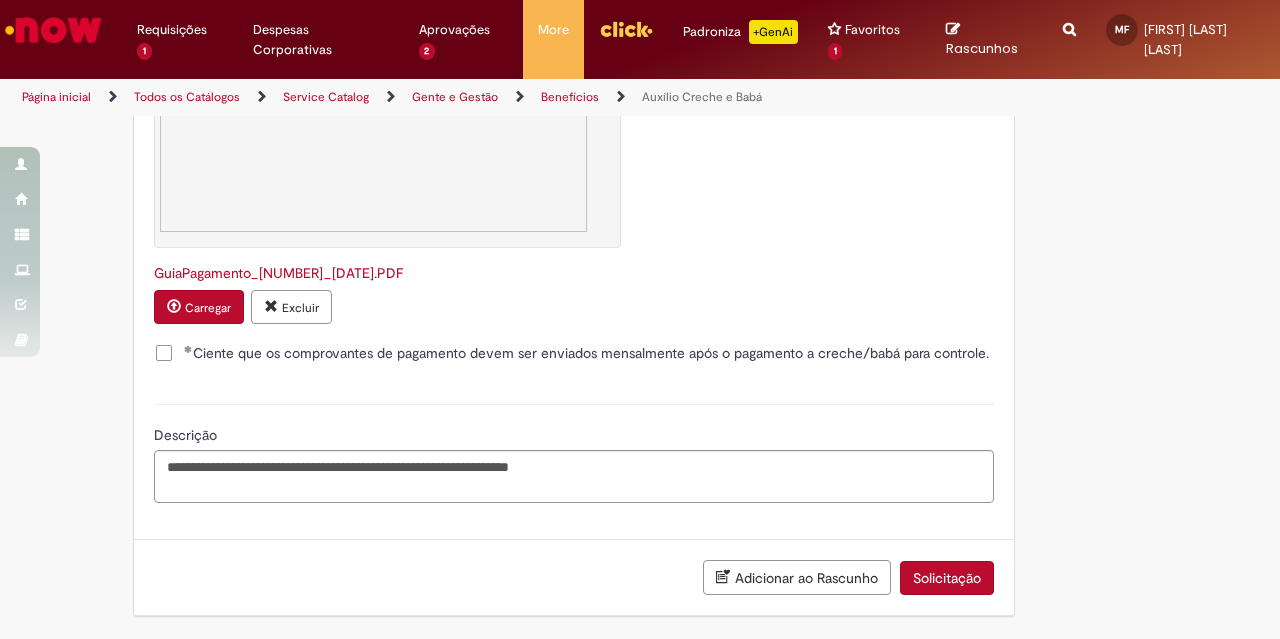click on "Solicitação" at bounding box center (947, 578) 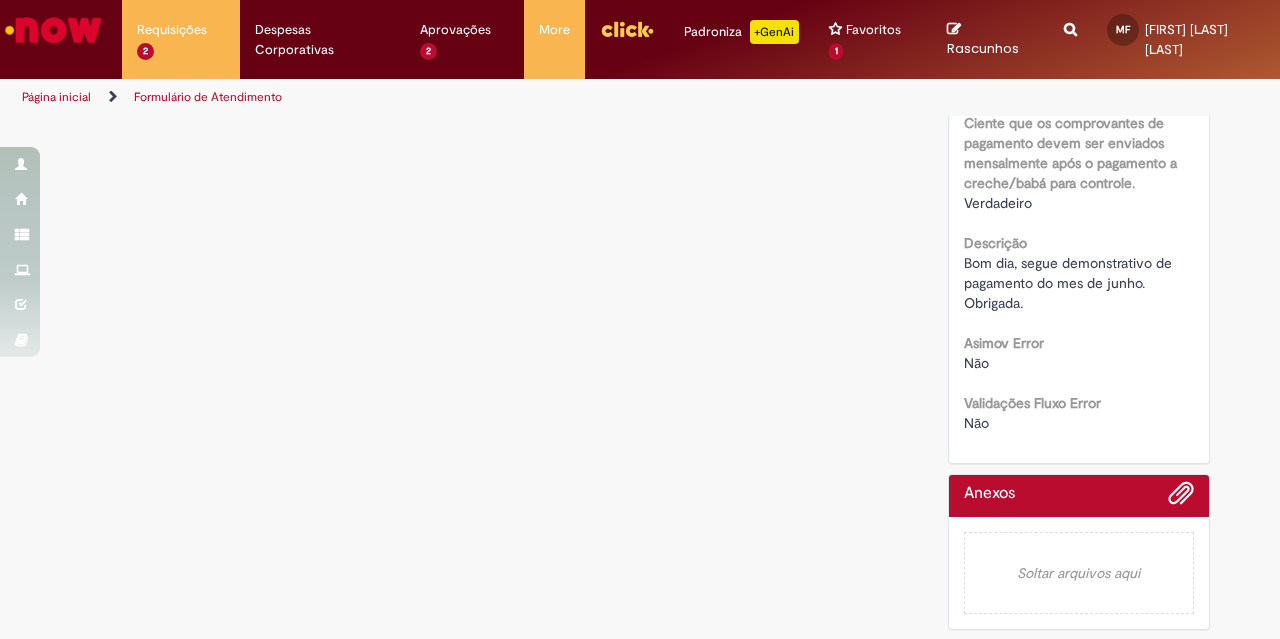 scroll, scrollTop: 0, scrollLeft: 0, axis: both 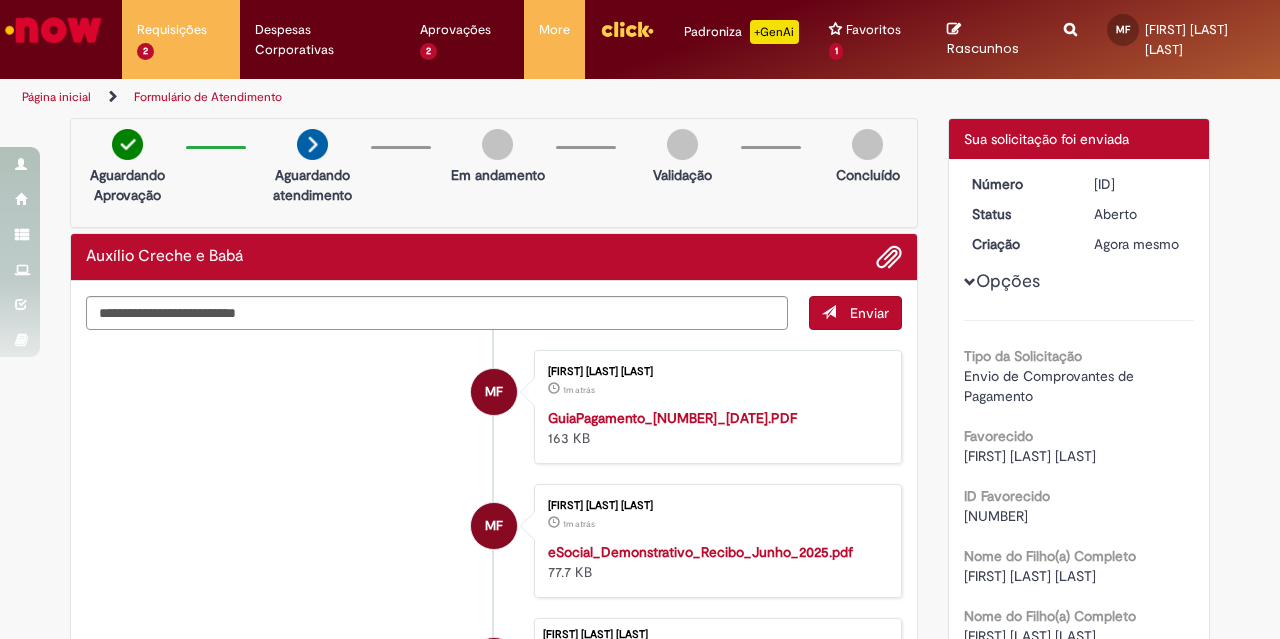 click at bounding box center [53, 30] 